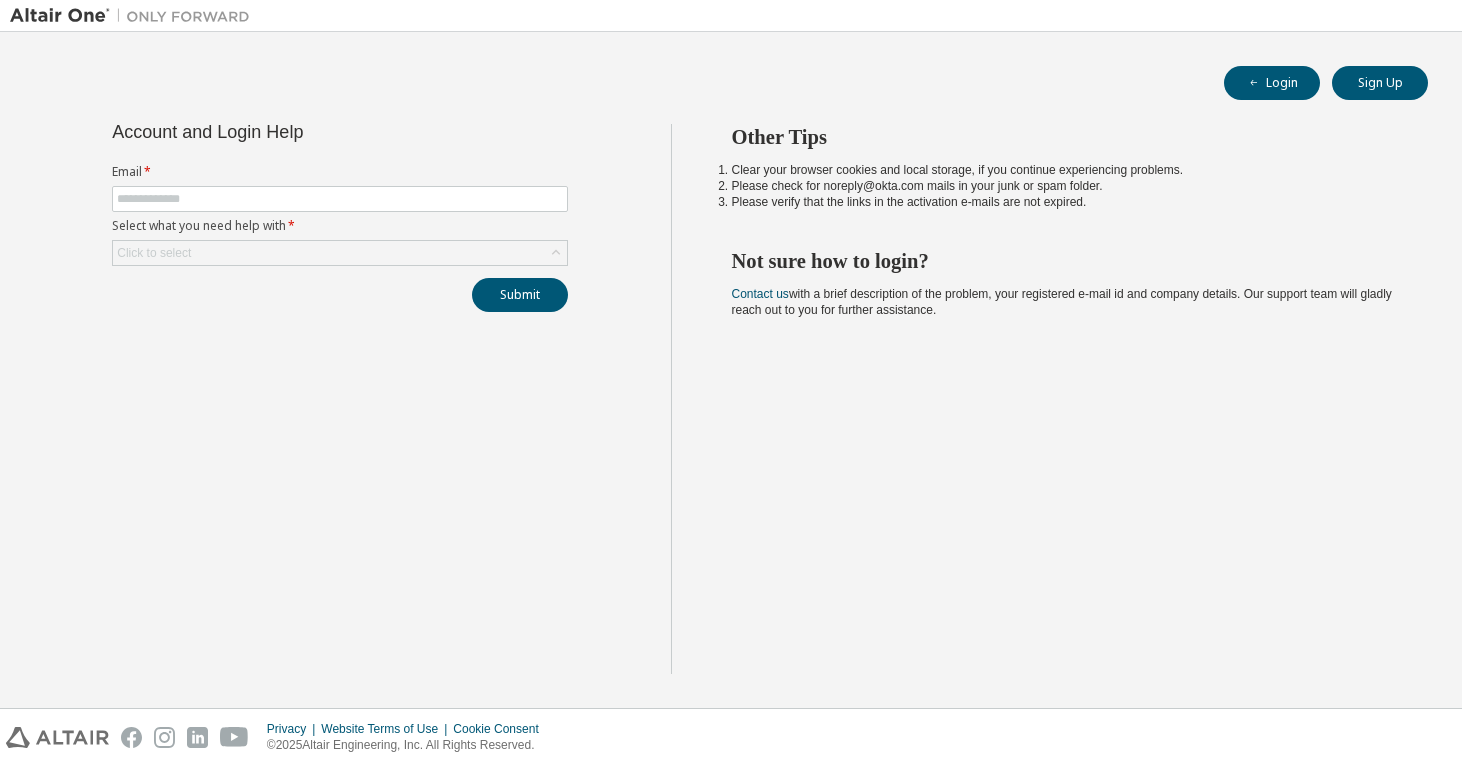 scroll, scrollTop: 0, scrollLeft: 0, axis: both 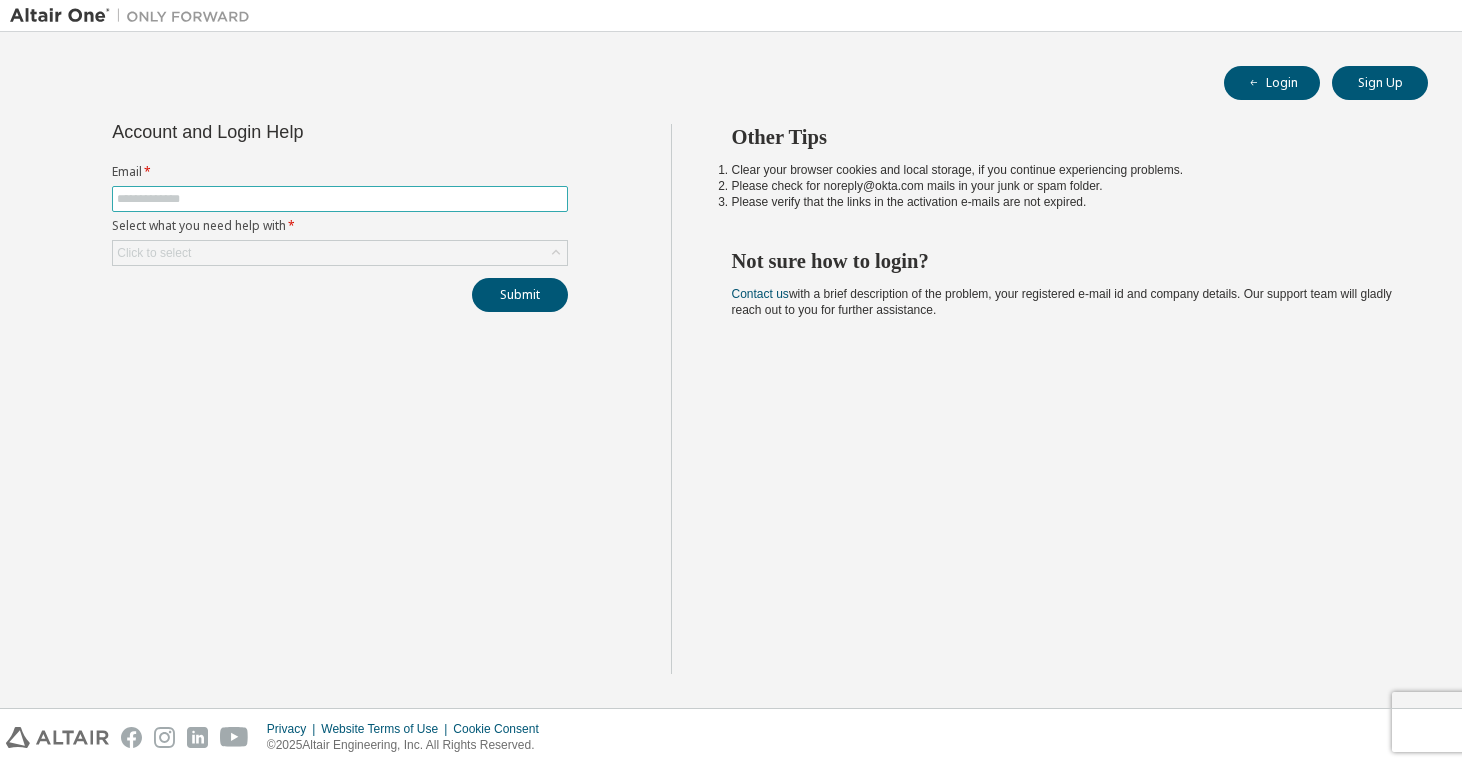 click at bounding box center [340, 199] 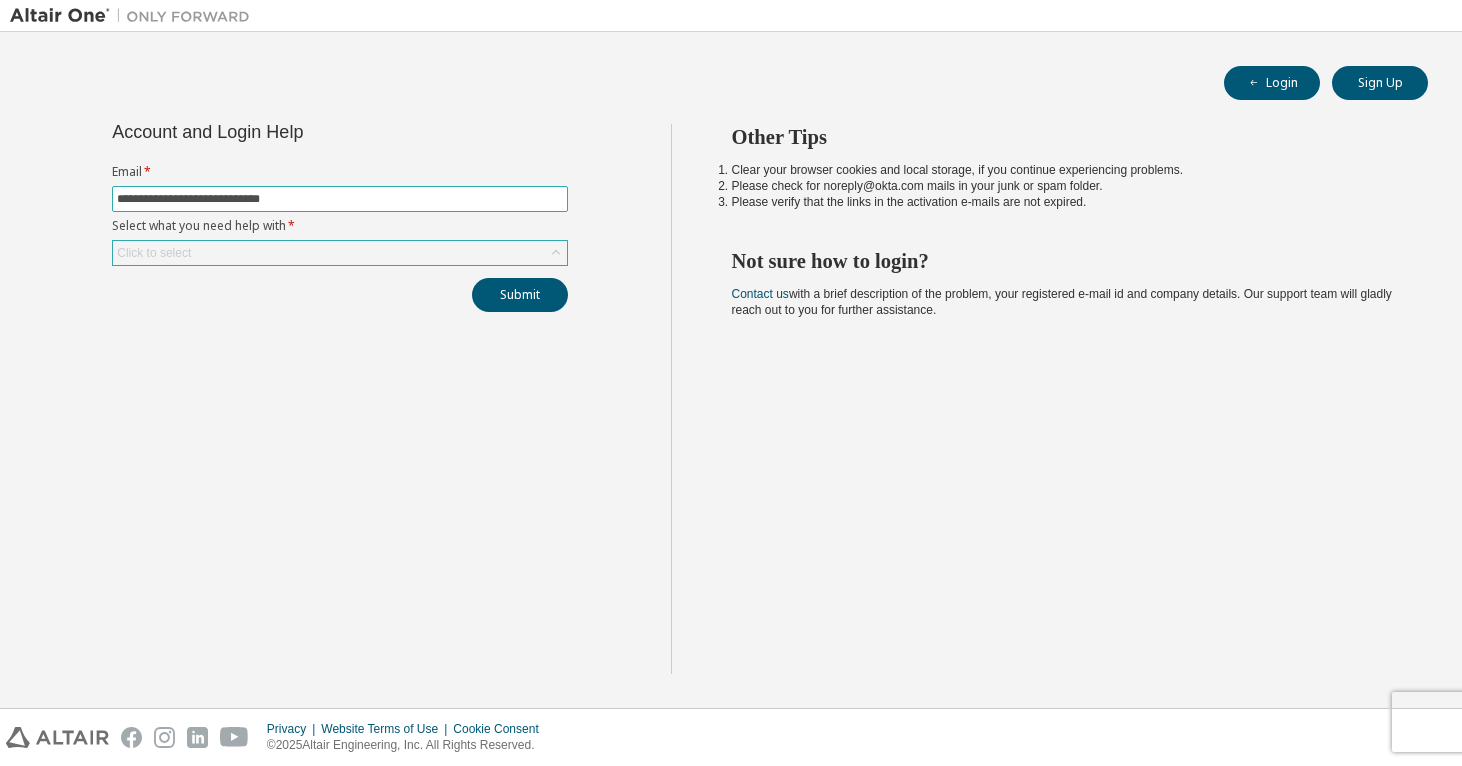 type on "**********" 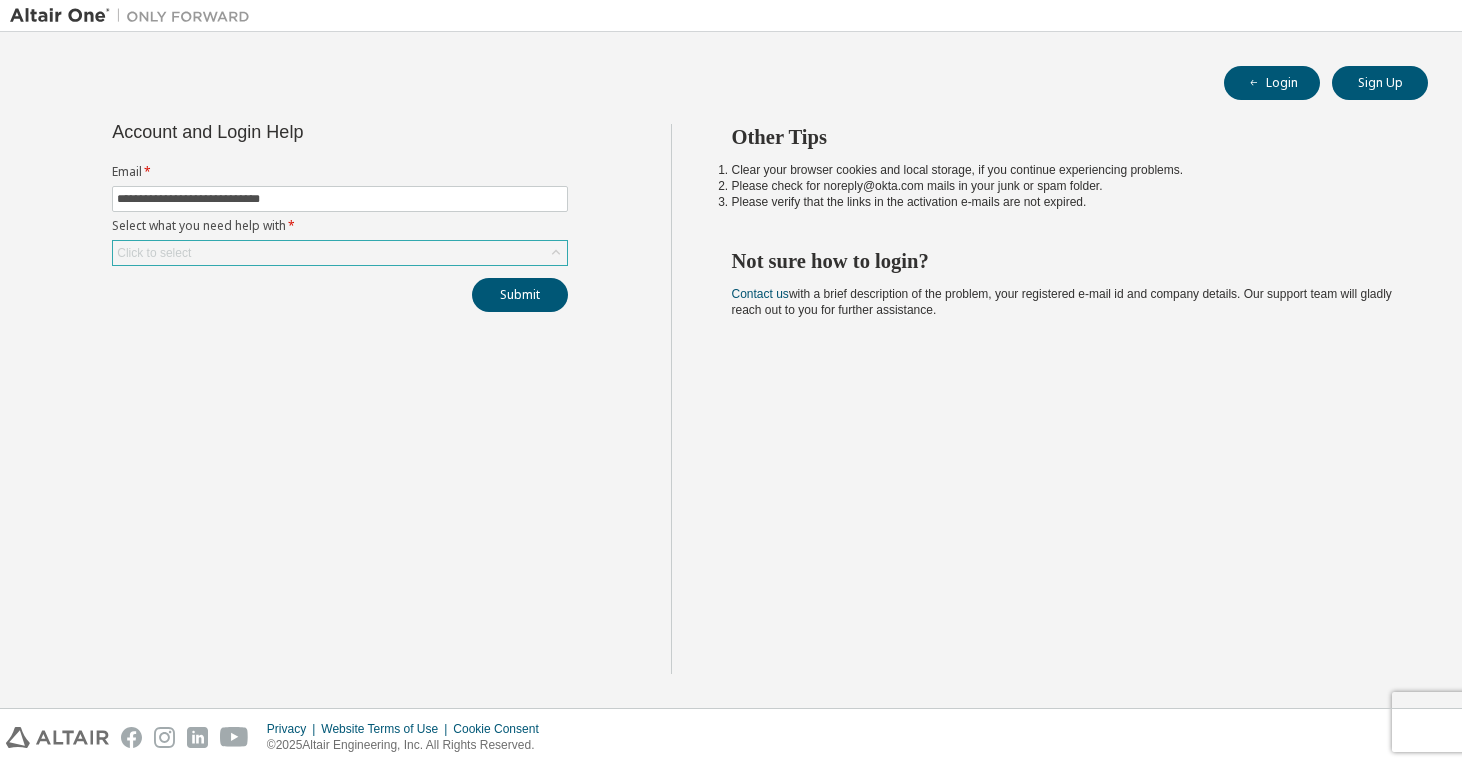 click on "Click to select" at bounding box center (340, 253) 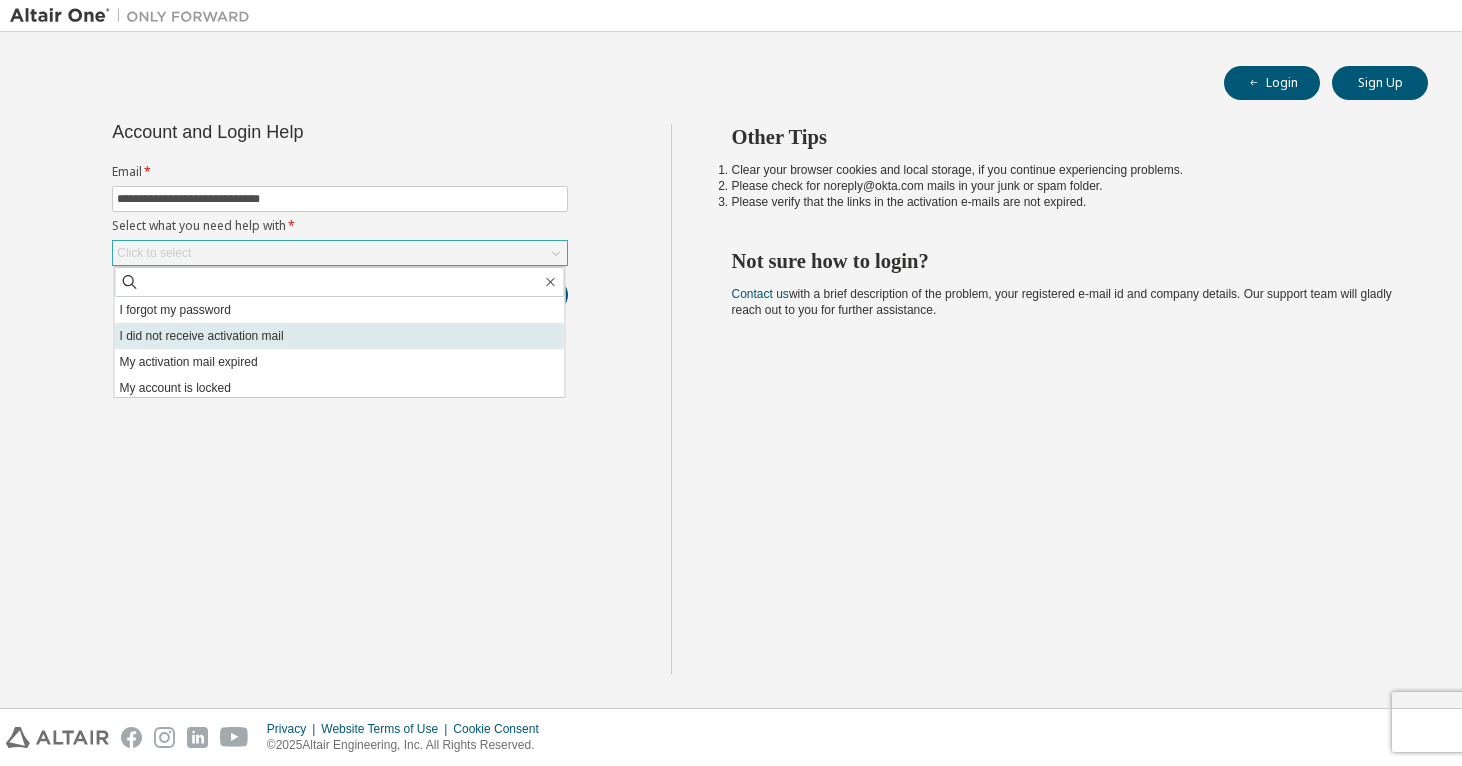 click on "I did not receive activation mail" at bounding box center [340, 336] 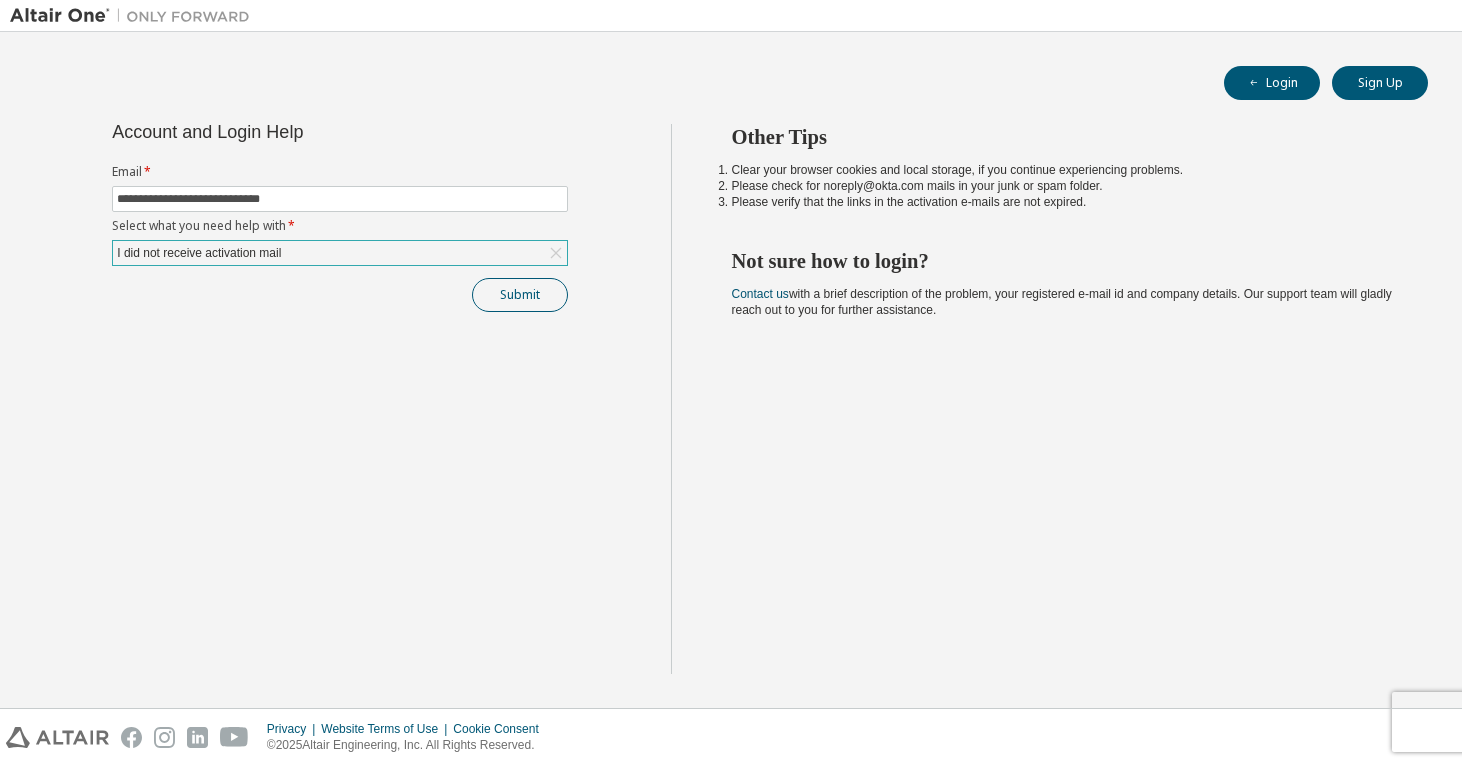 click on "Submit" at bounding box center [520, 295] 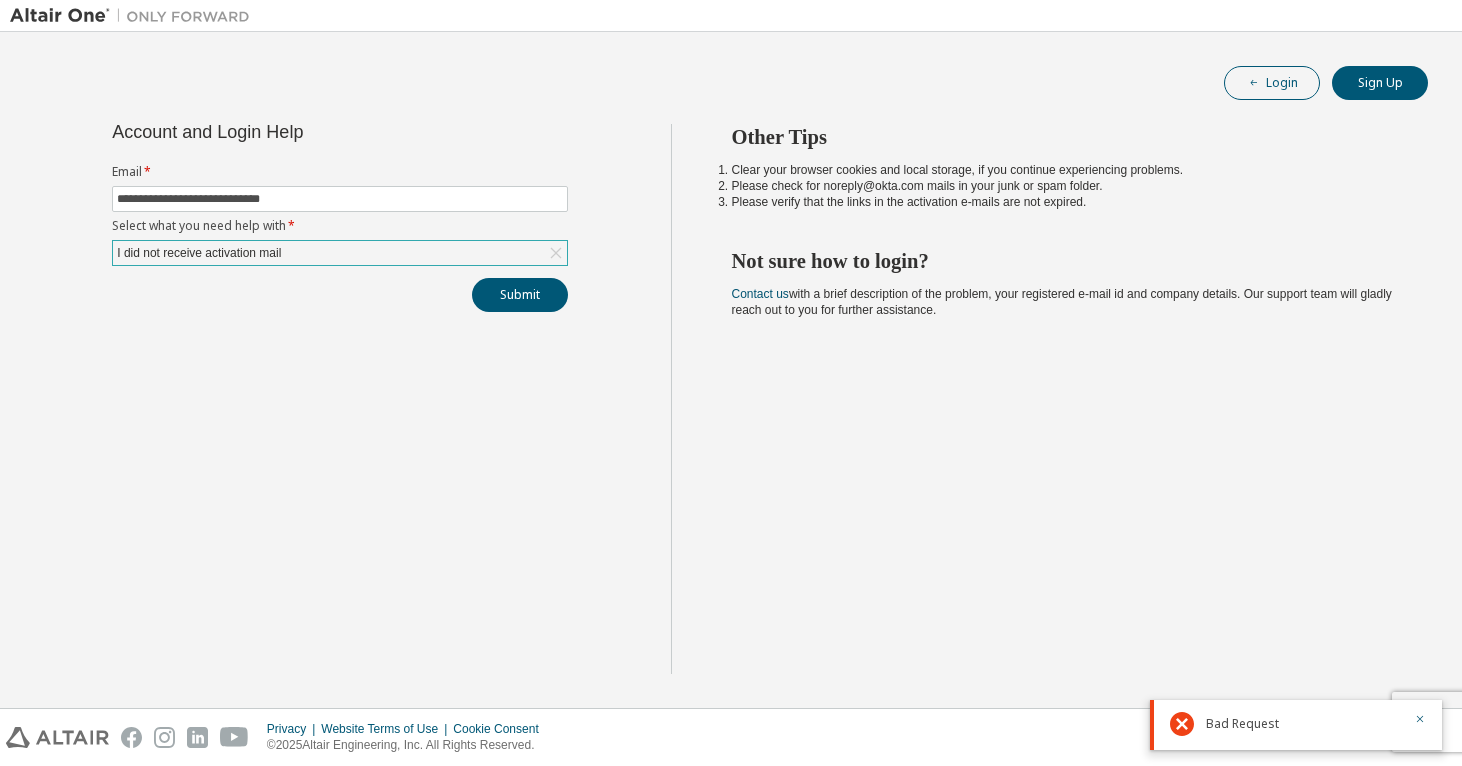 click on "Login" at bounding box center (1272, 83) 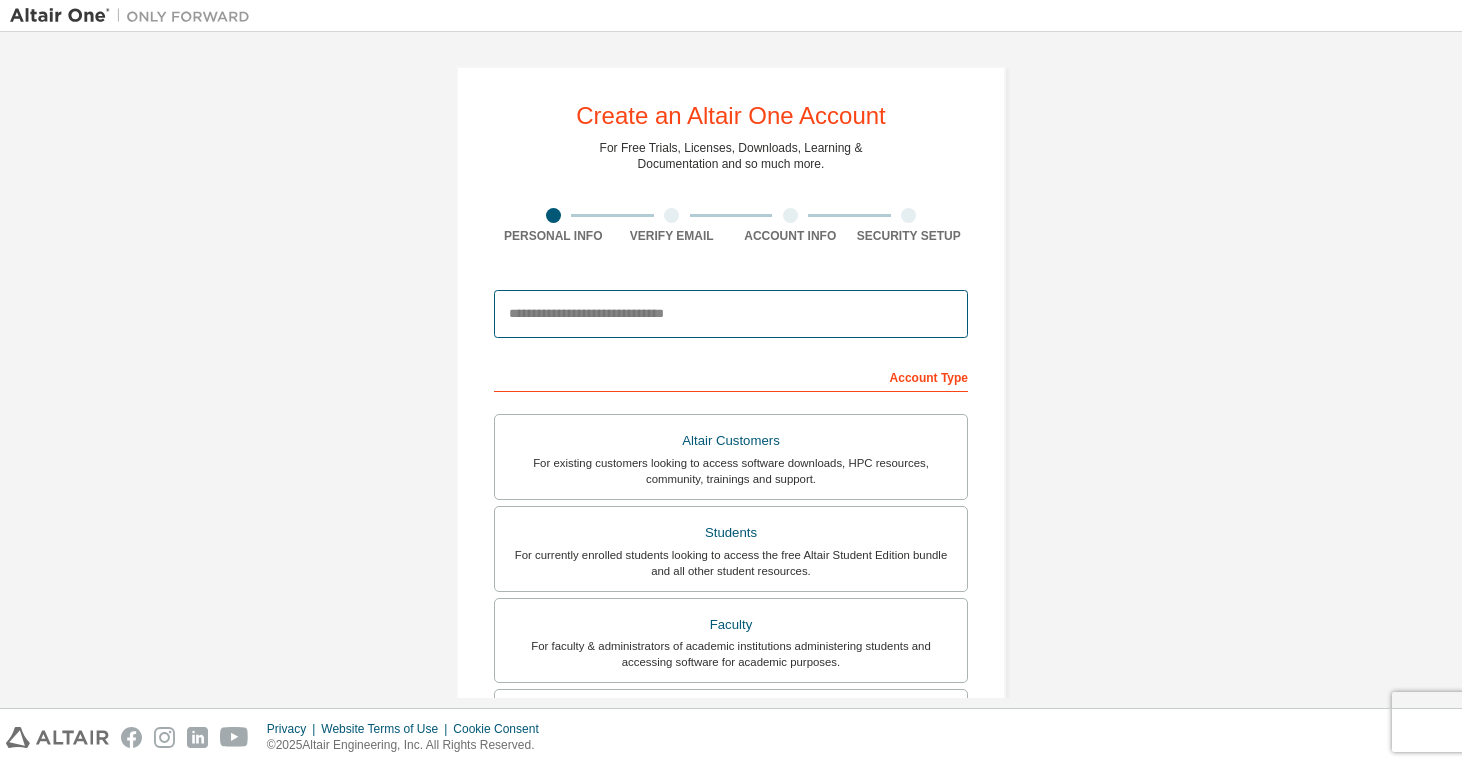 click at bounding box center (731, 314) 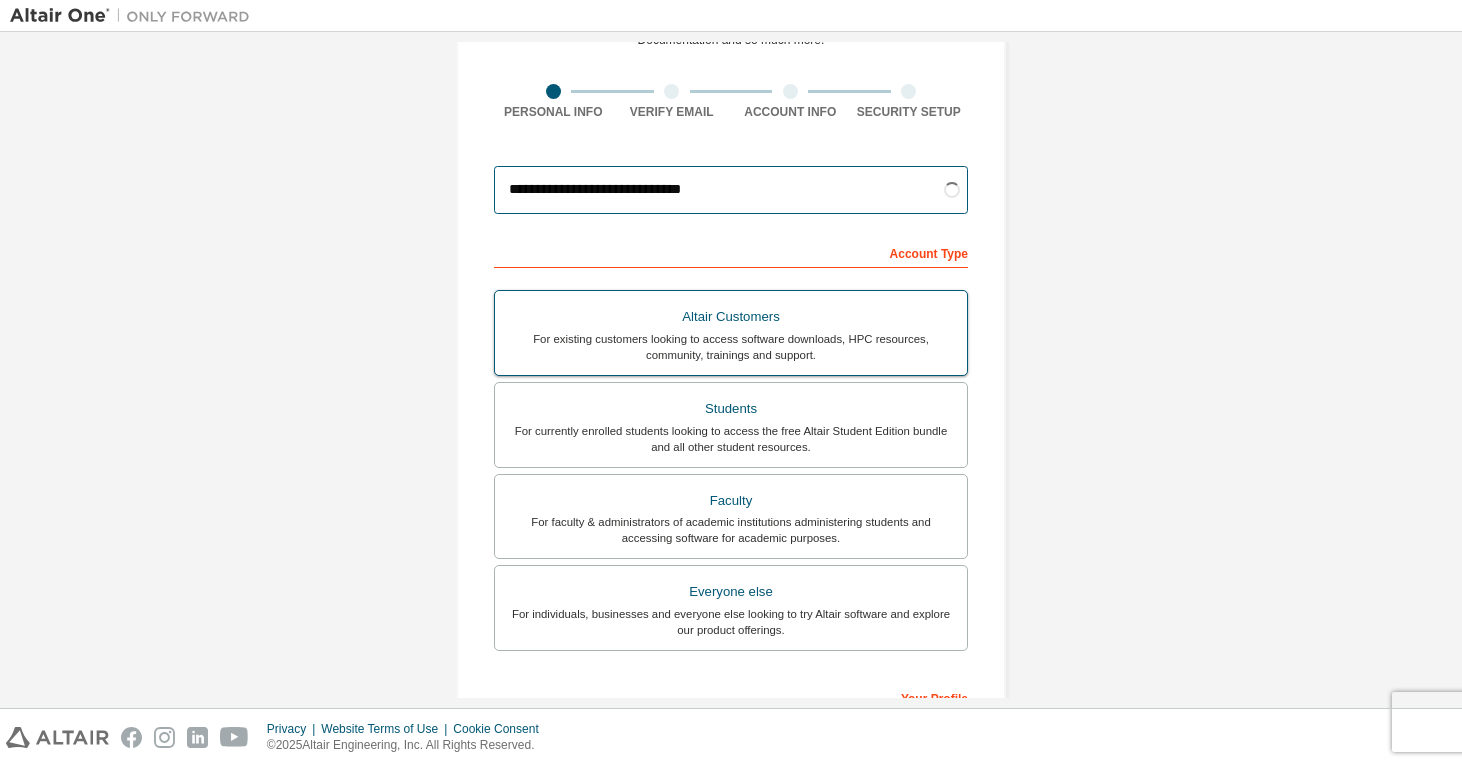 scroll, scrollTop: 198, scrollLeft: 0, axis: vertical 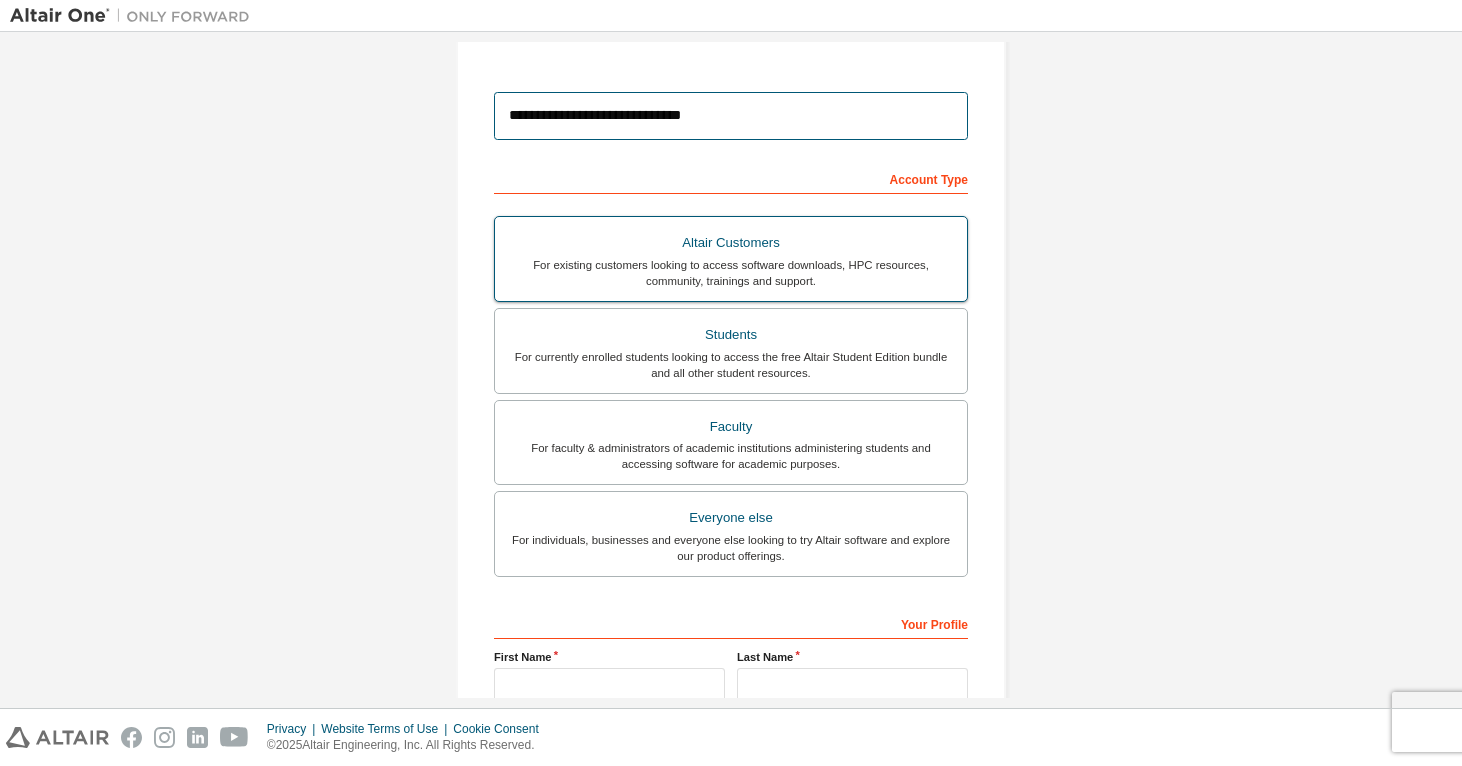type on "**********" 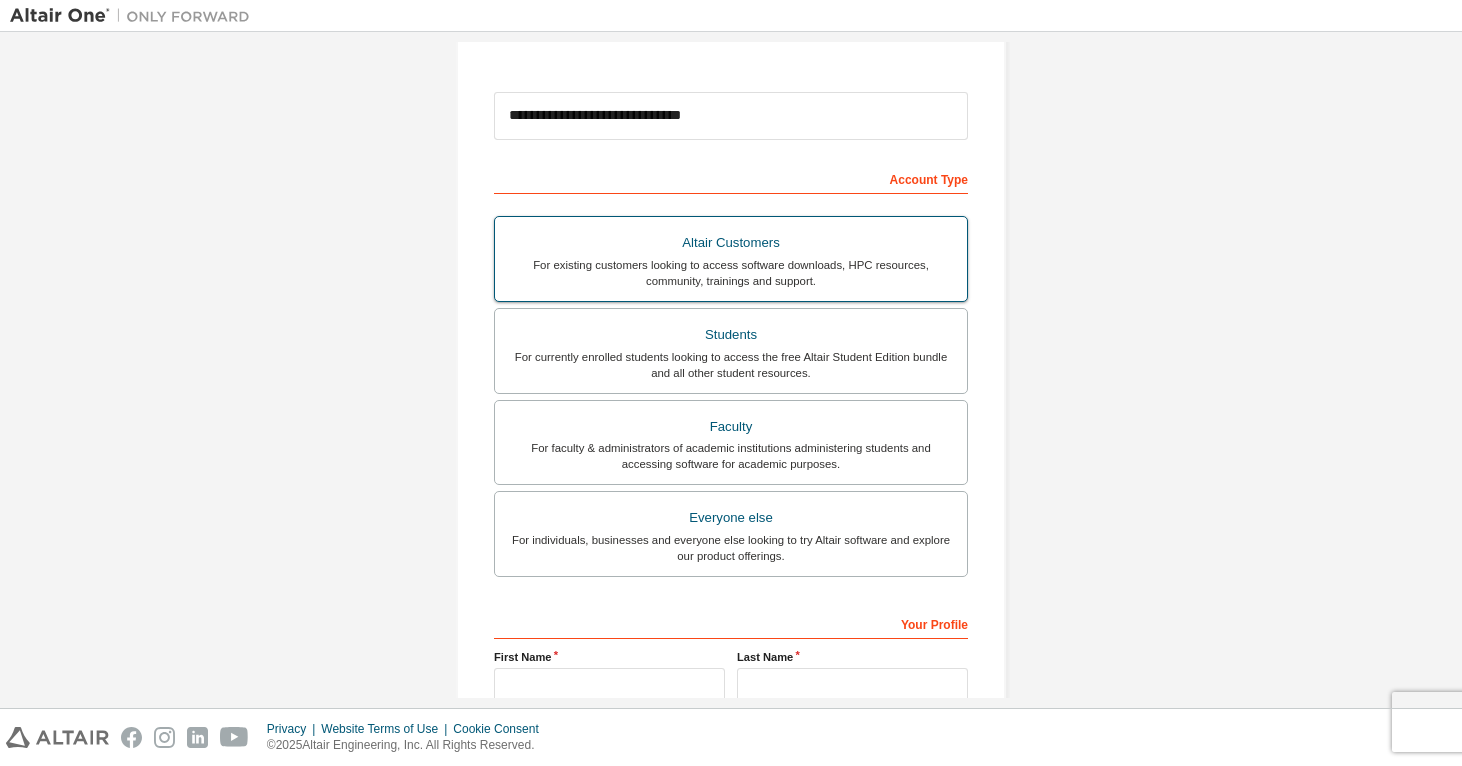 click on "For existing customers looking to access software downloads, HPC resources, community, trainings and support." at bounding box center [731, 273] 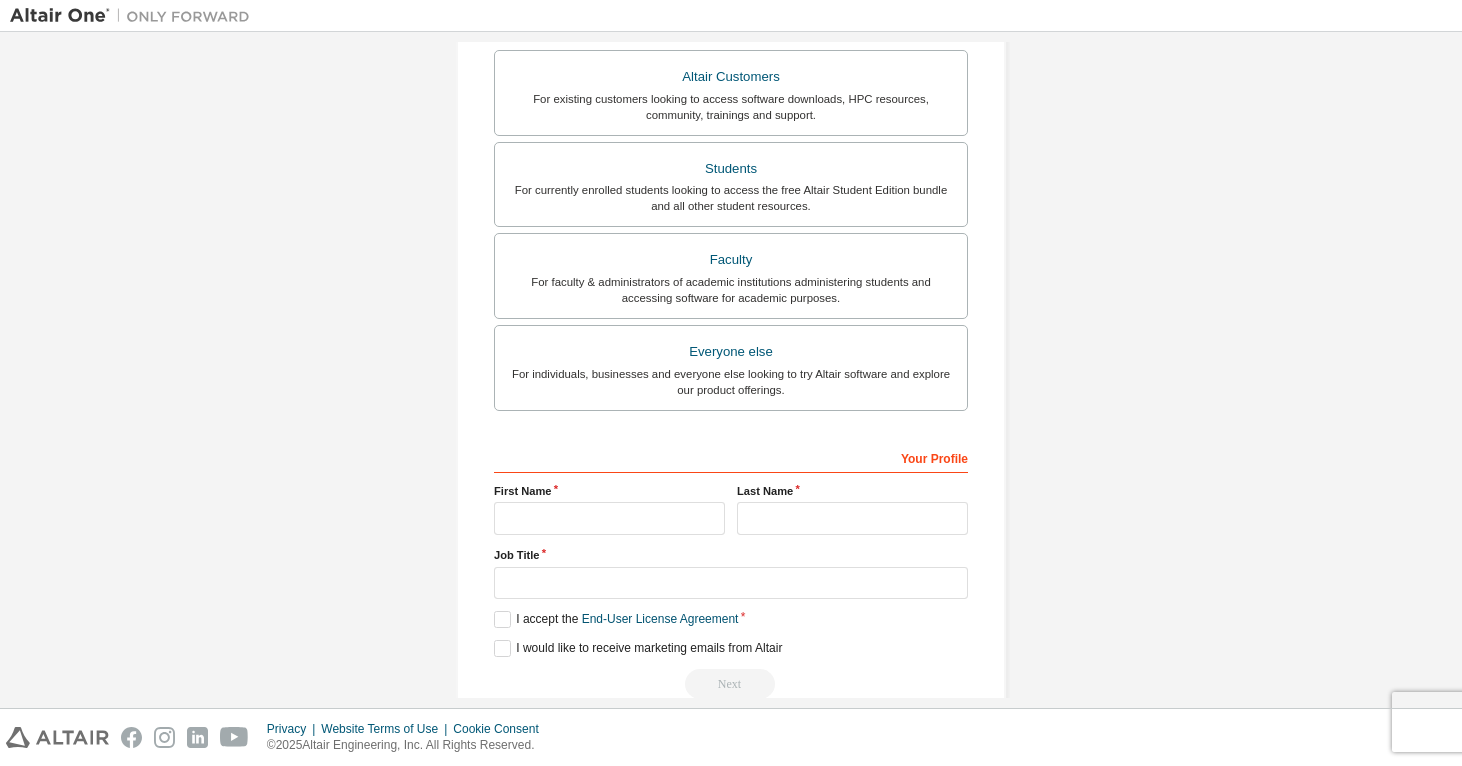 scroll, scrollTop: 477, scrollLeft: 0, axis: vertical 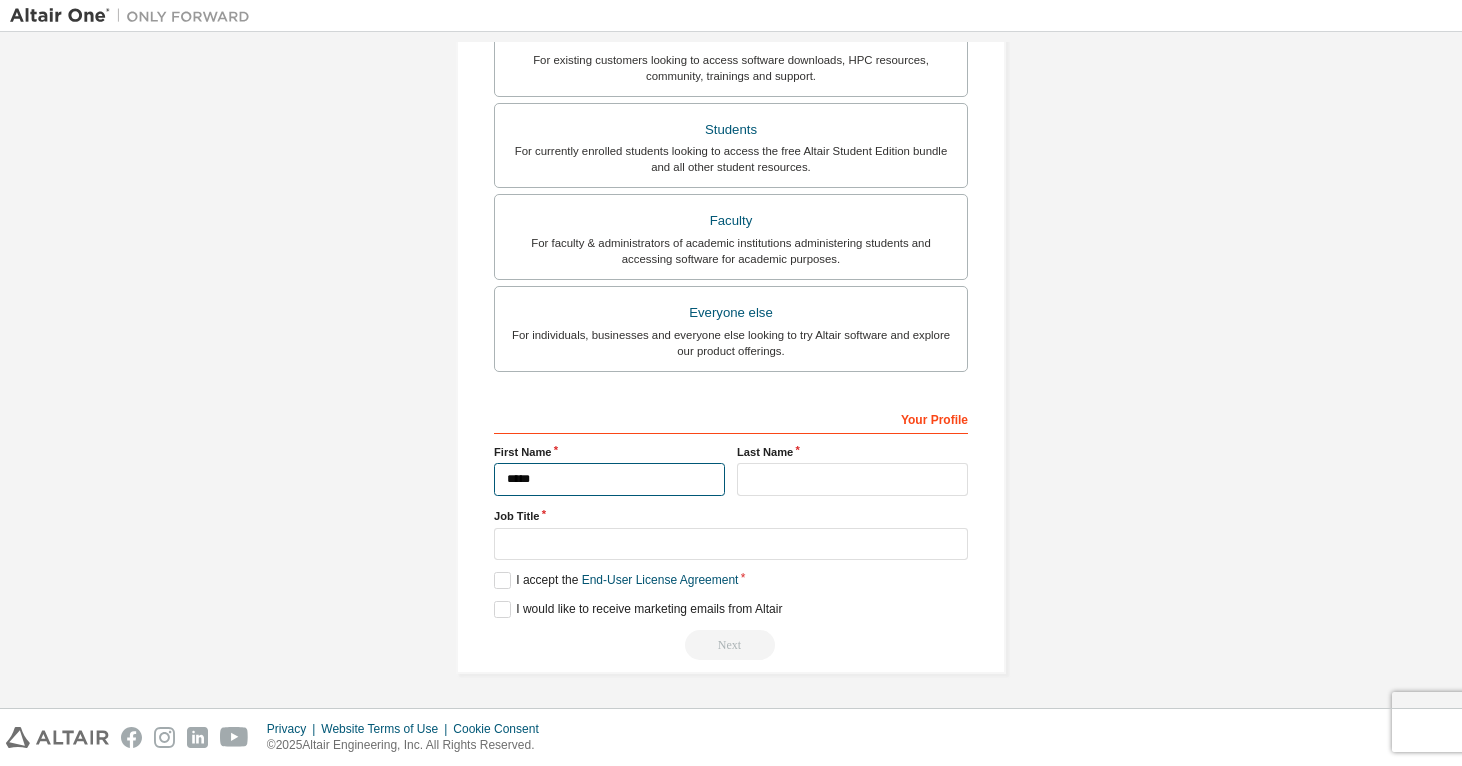 type on "*****" 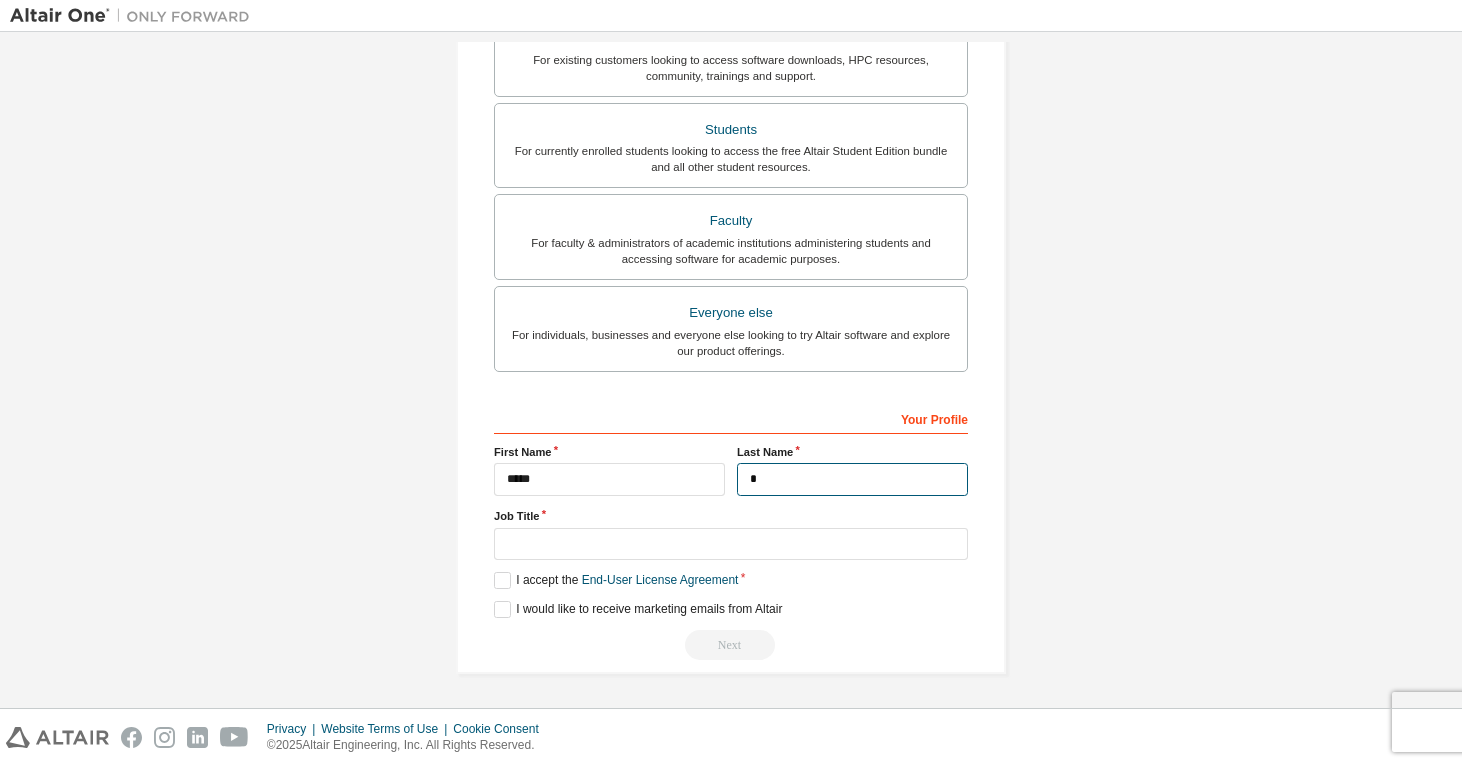 scroll, scrollTop: 473, scrollLeft: 0, axis: vertical 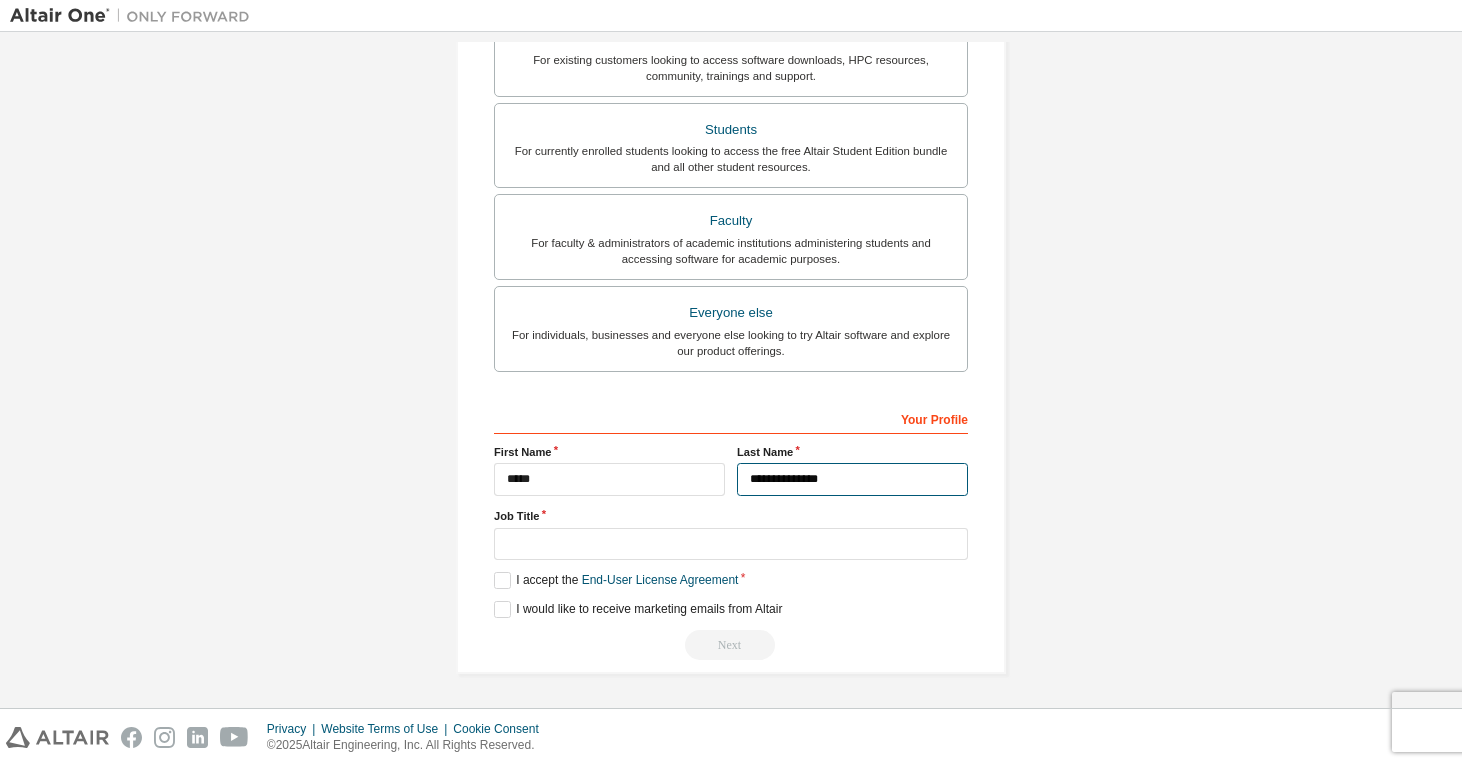 type on "**********" 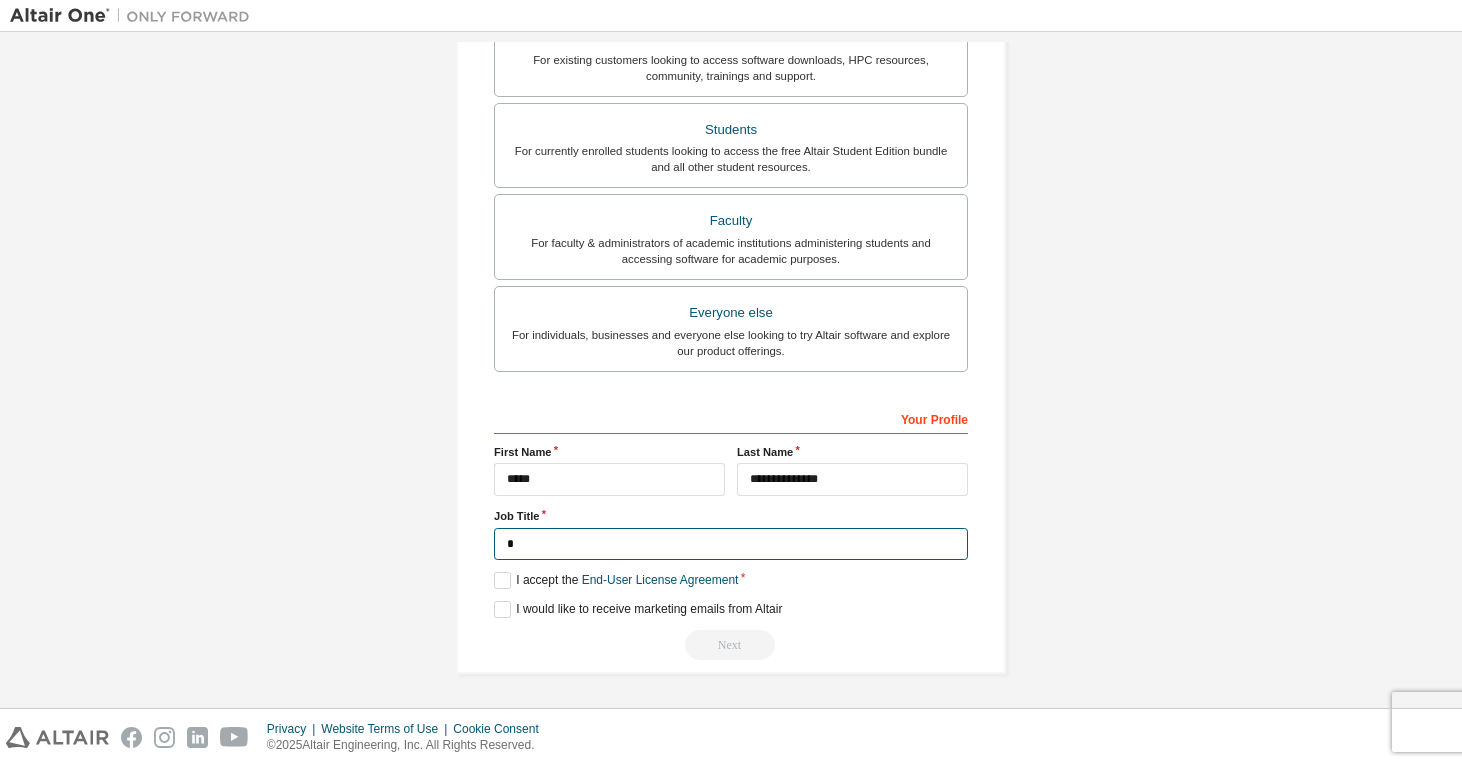 scroll, scrollTop: 469, scrollLeft: 0, axis: vertical 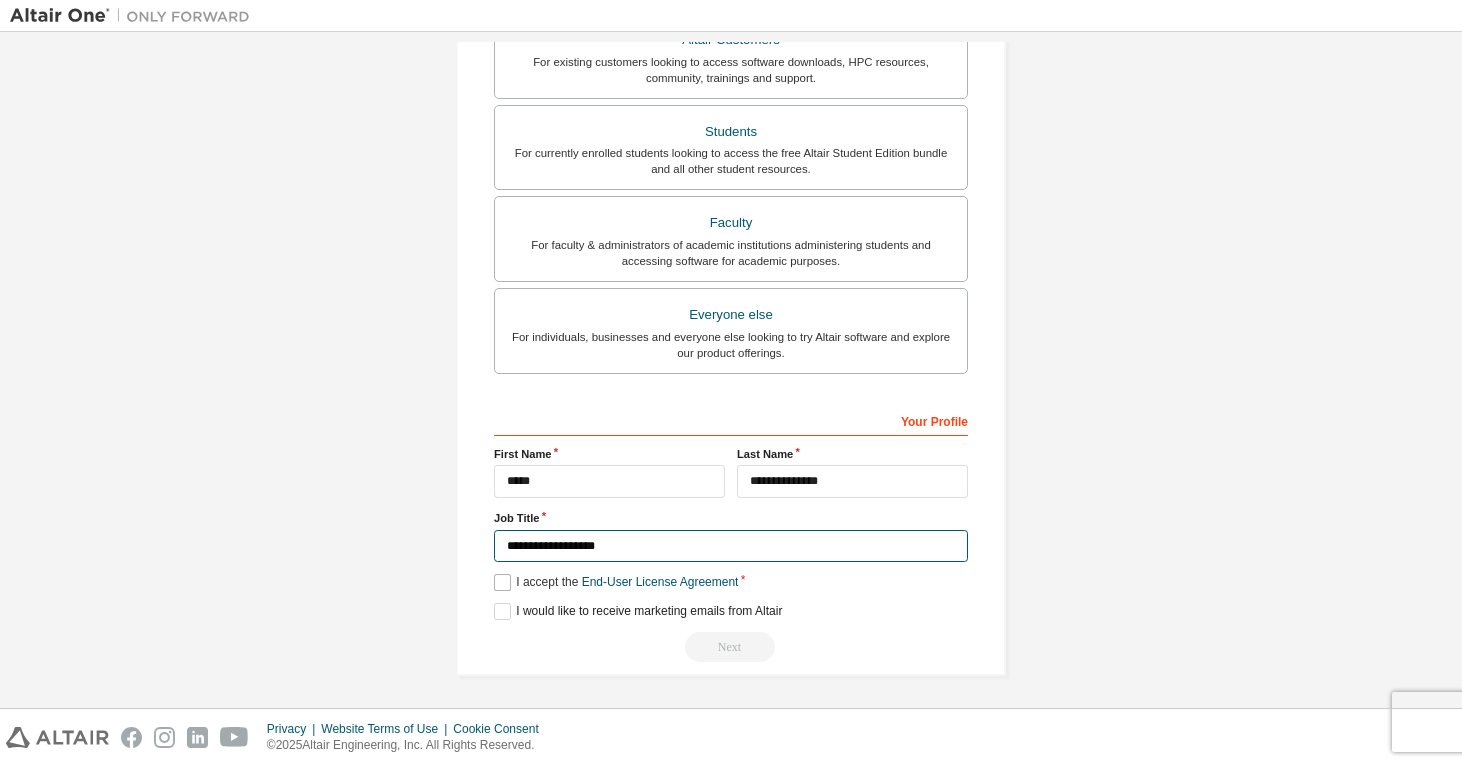 type on "**********" 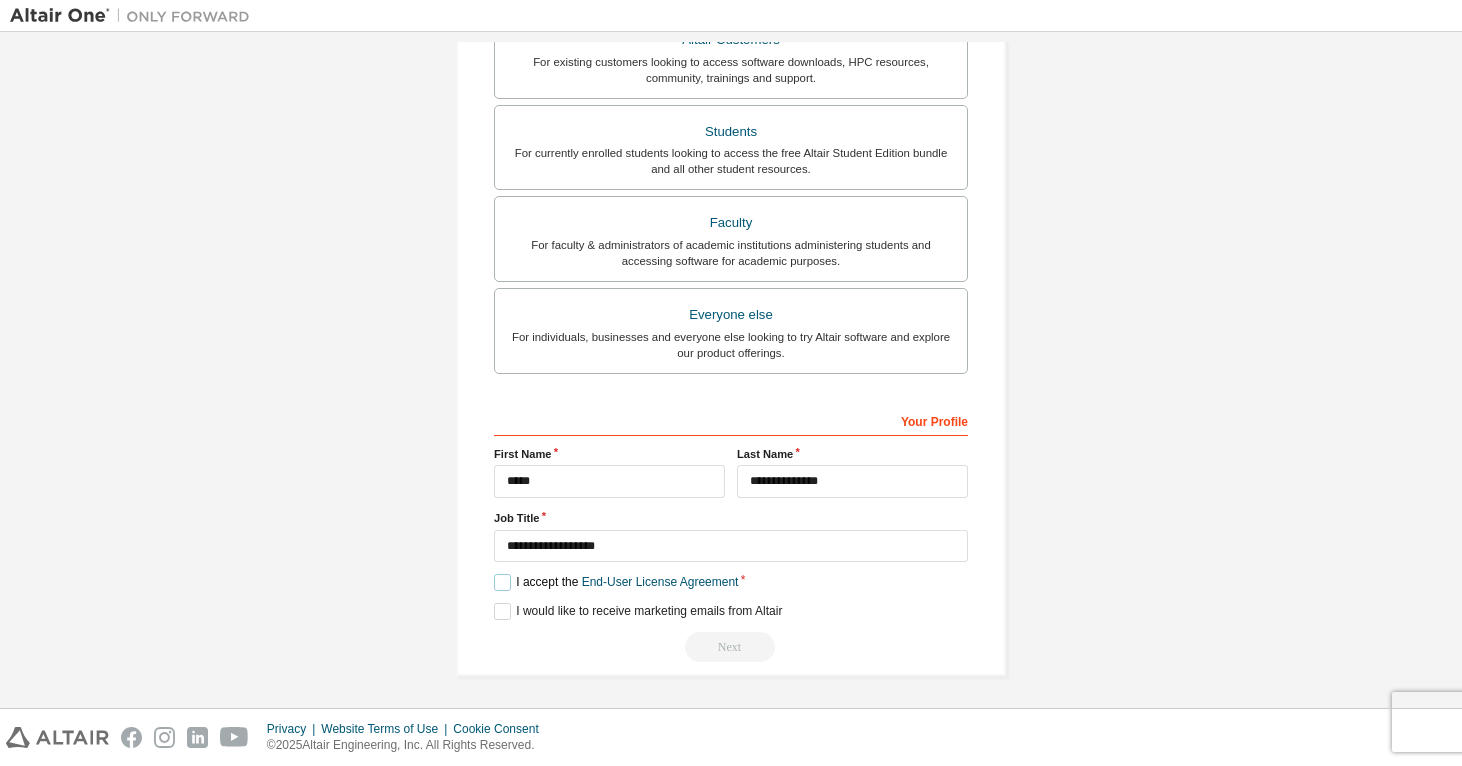 click on "I accept the    End-User License Agreement" at bounding box center (616, 582) 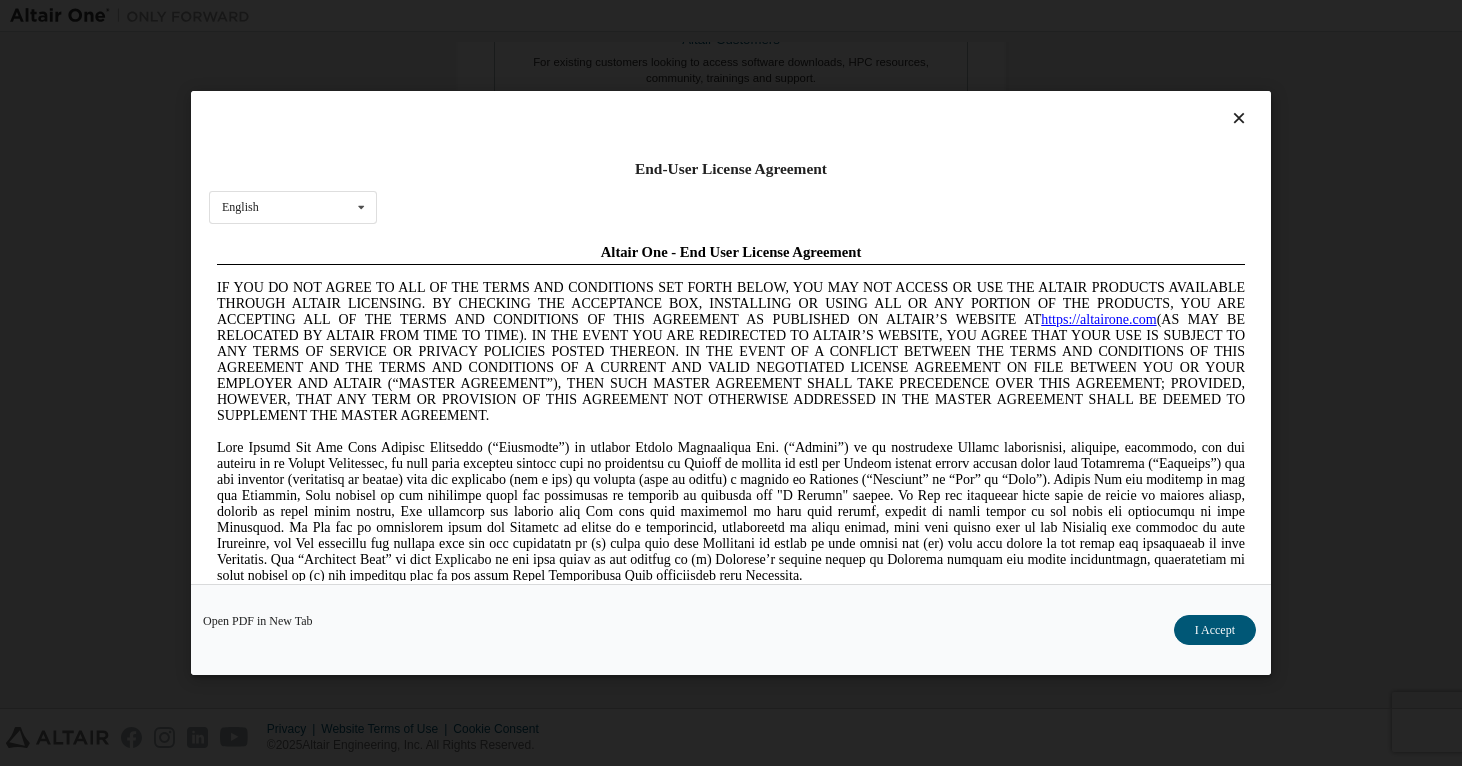 scroll, scrollTop: 0, scrollLeft: 0, axis: both 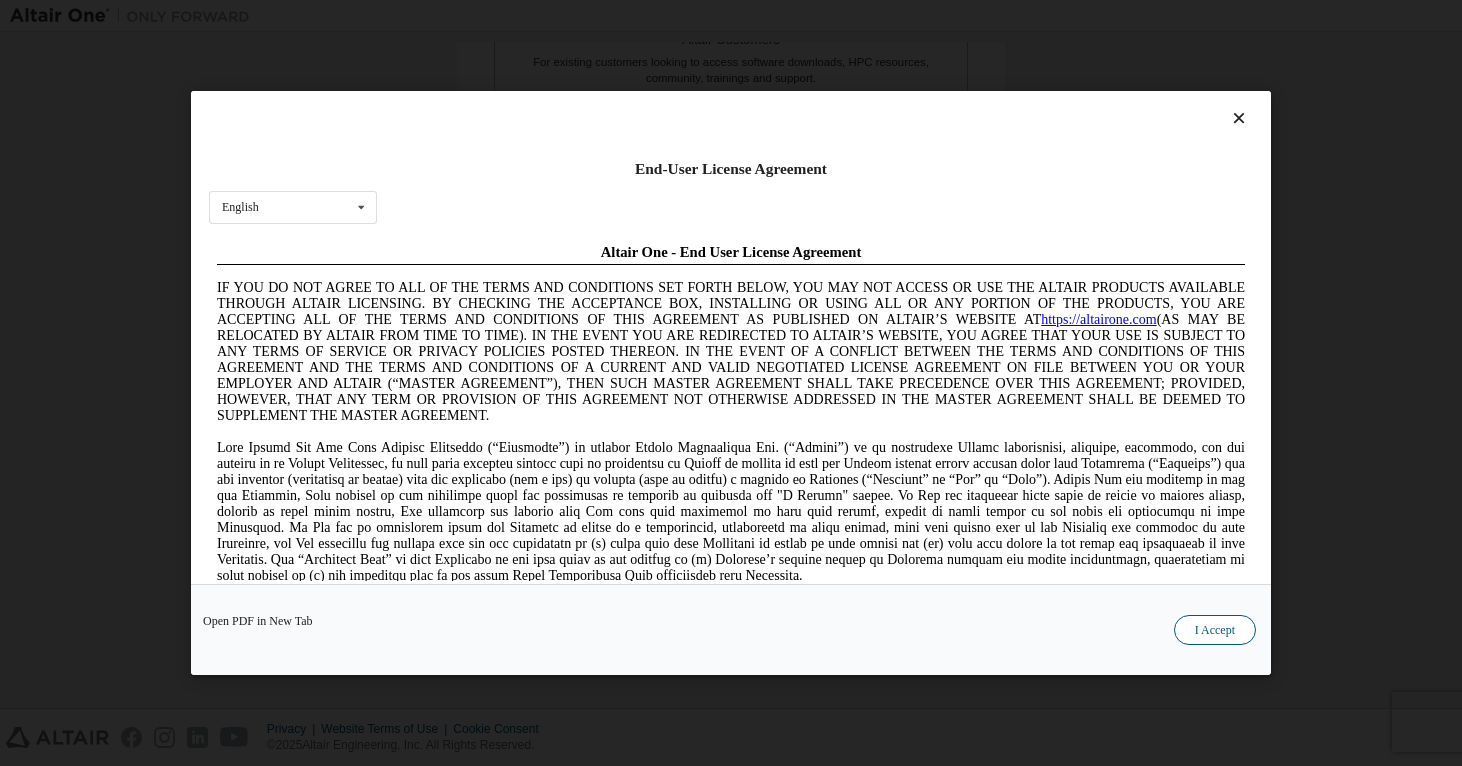 click on "I Accept" at bounding box center [1215, 630] 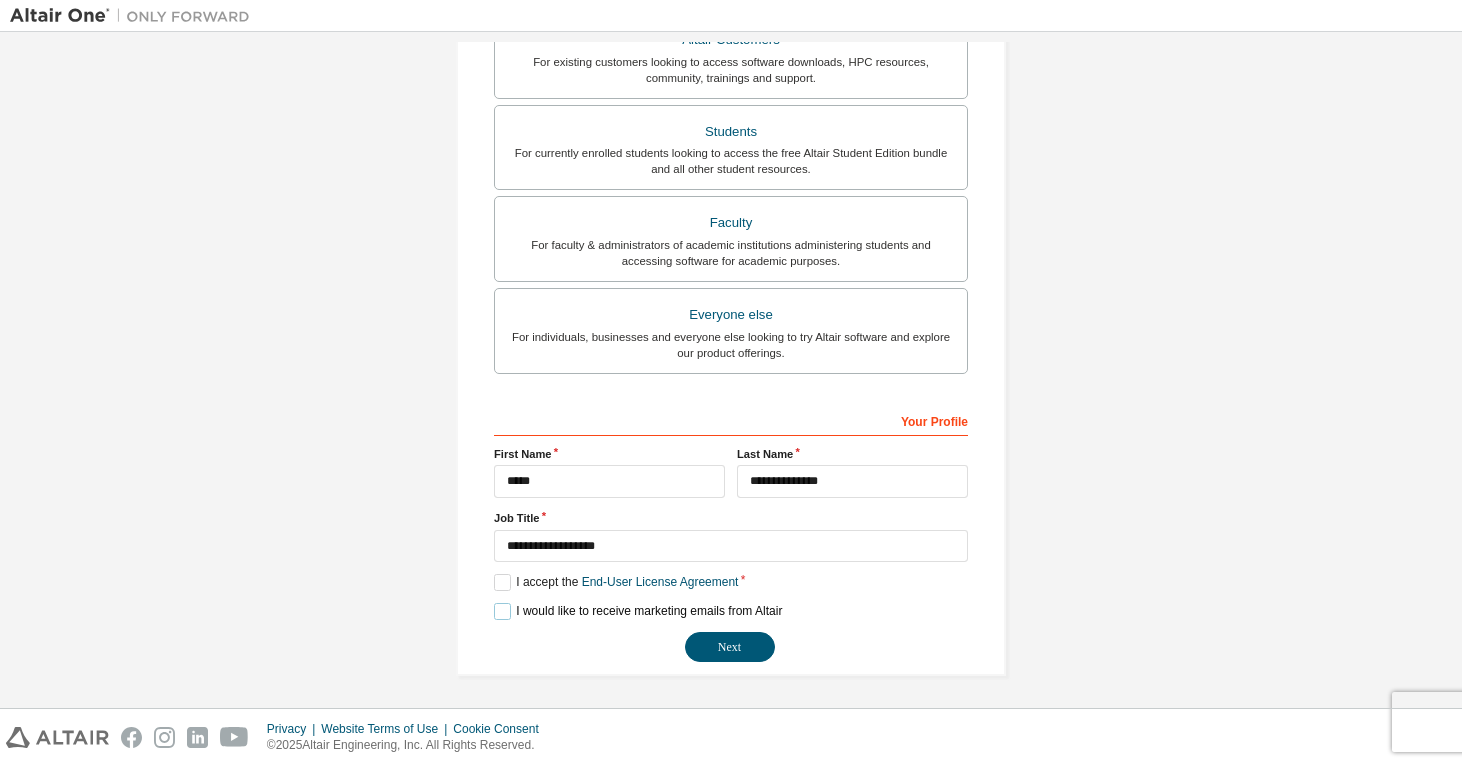 click on "I would like to receive marketing emails from Altair" at bounding box center (638, 611) 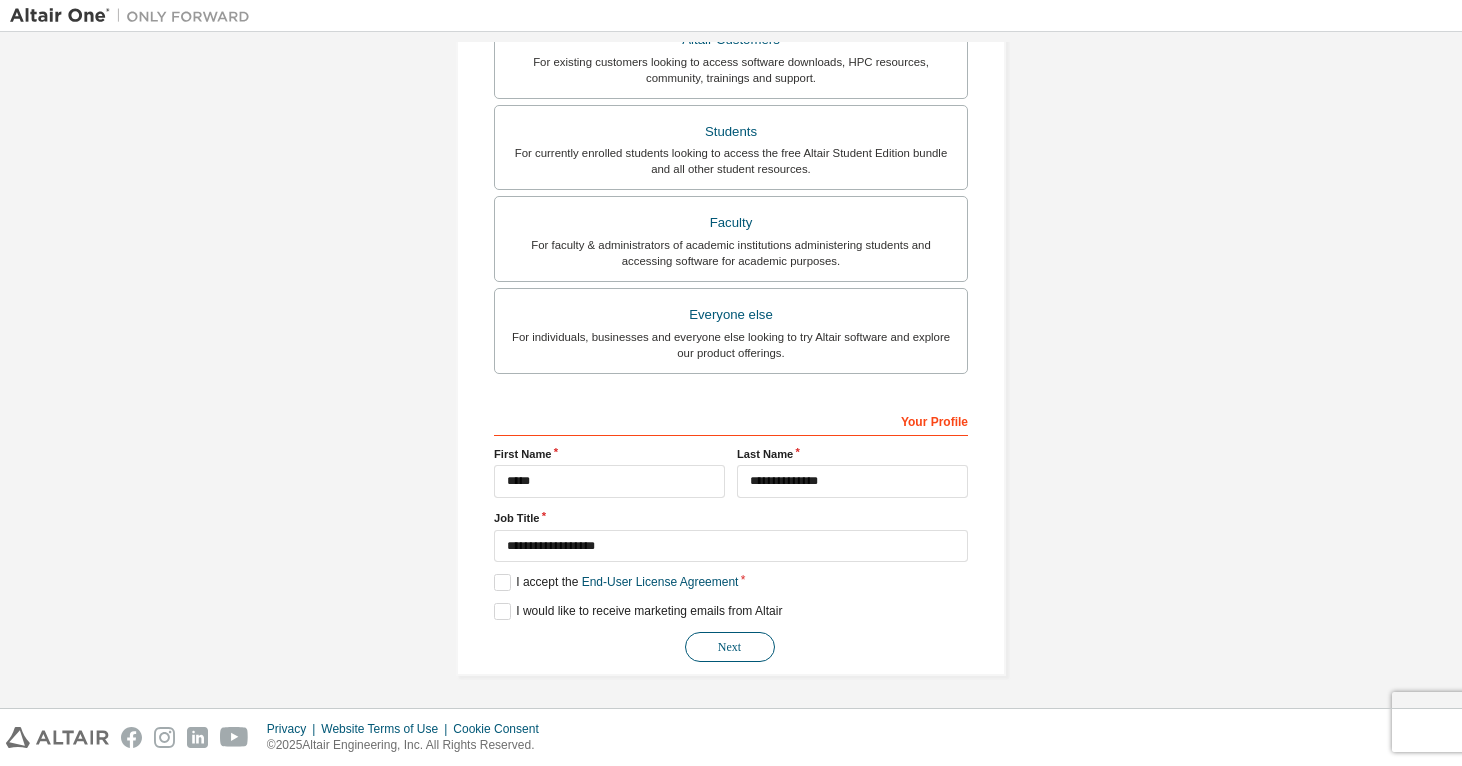 click on "Next" at bounding box center (730, 647) 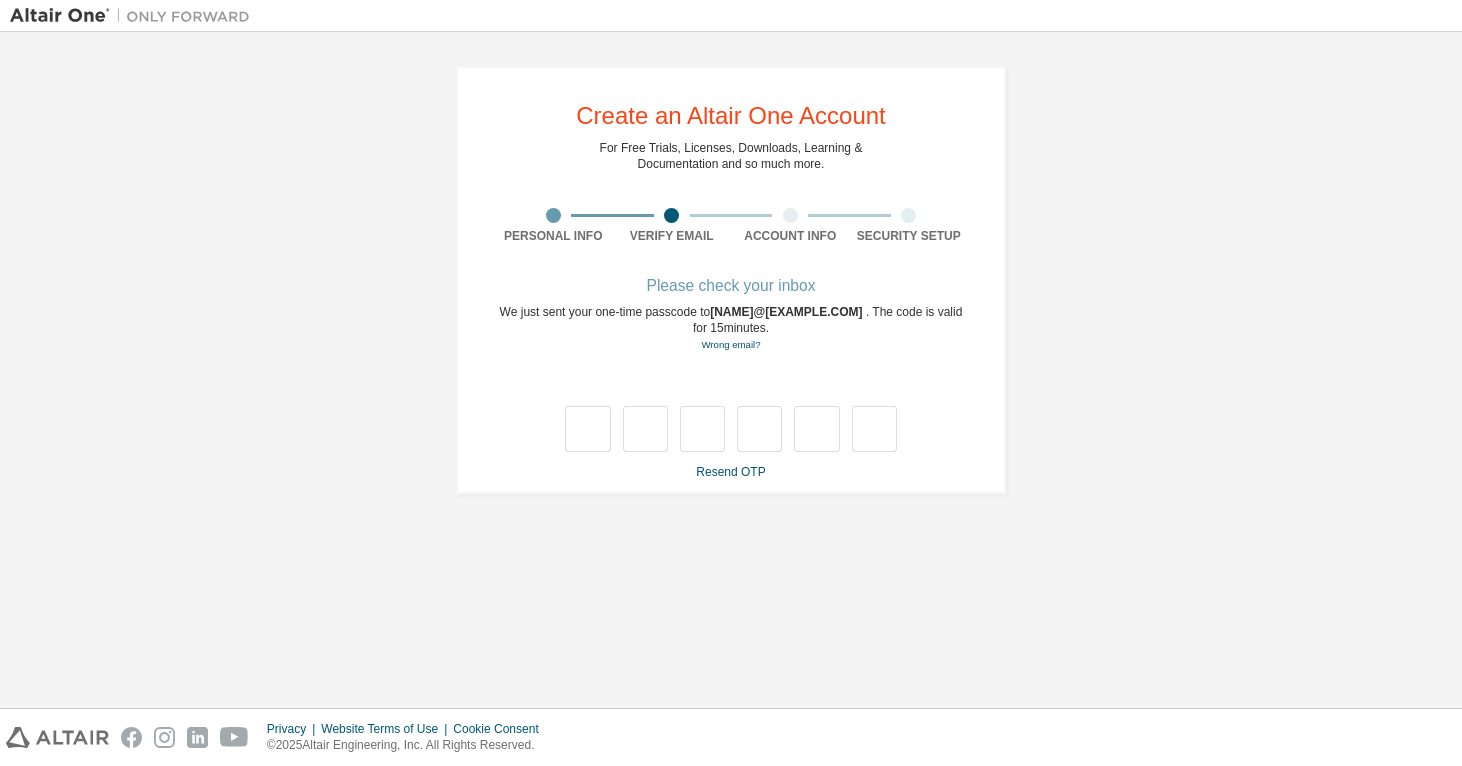 scroll, scrollTop: 0, scrollLeft: 0, axis: both 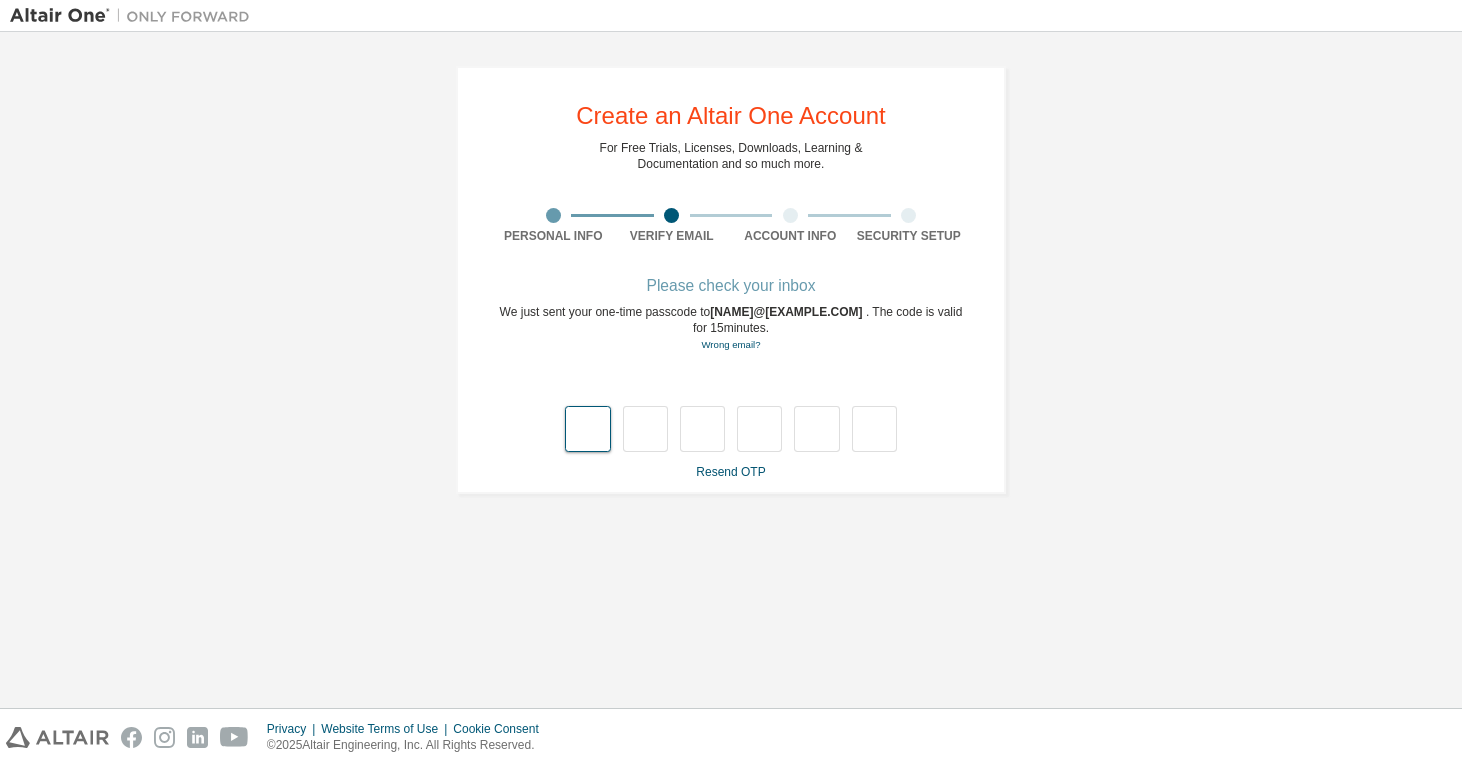 type on "*" 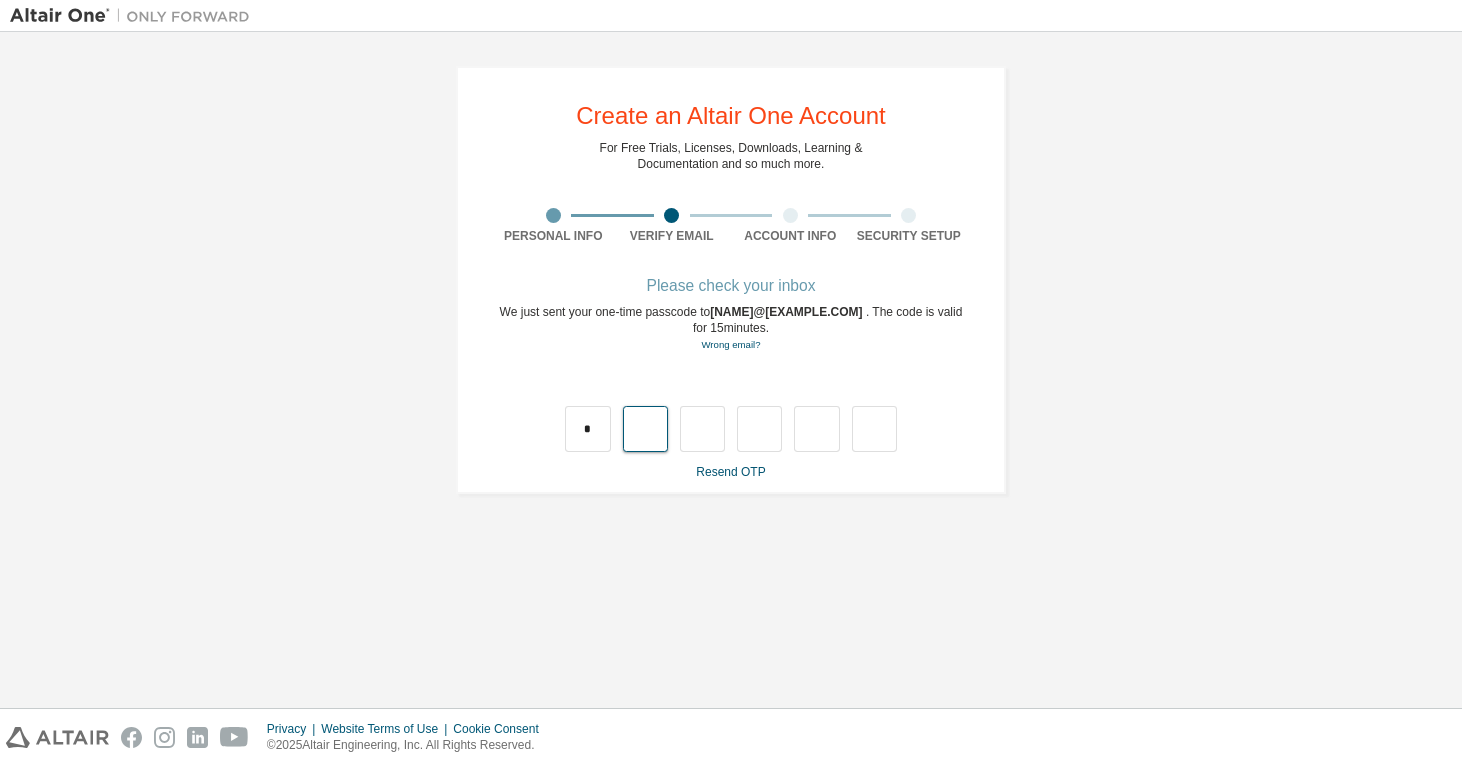 type on "*" 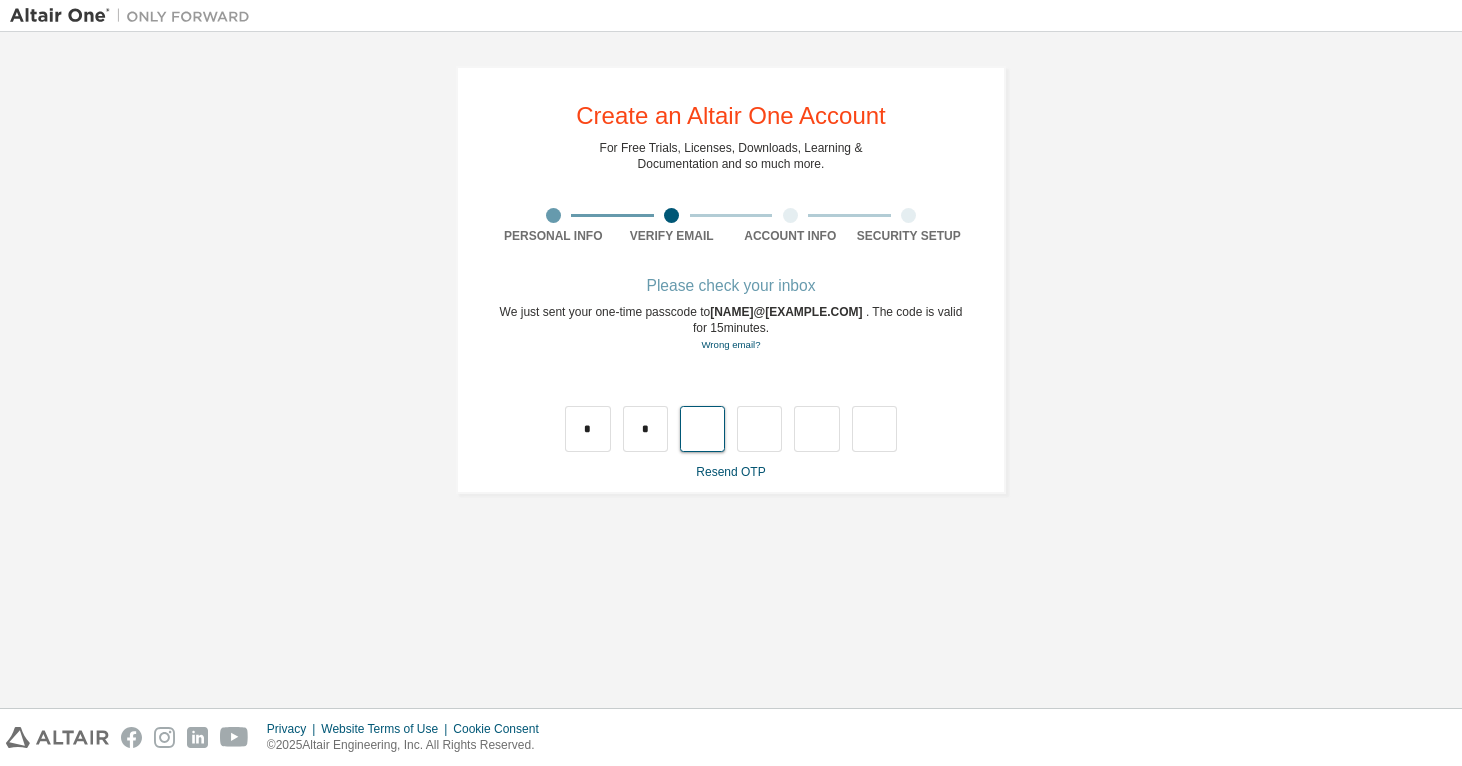 type on "*" 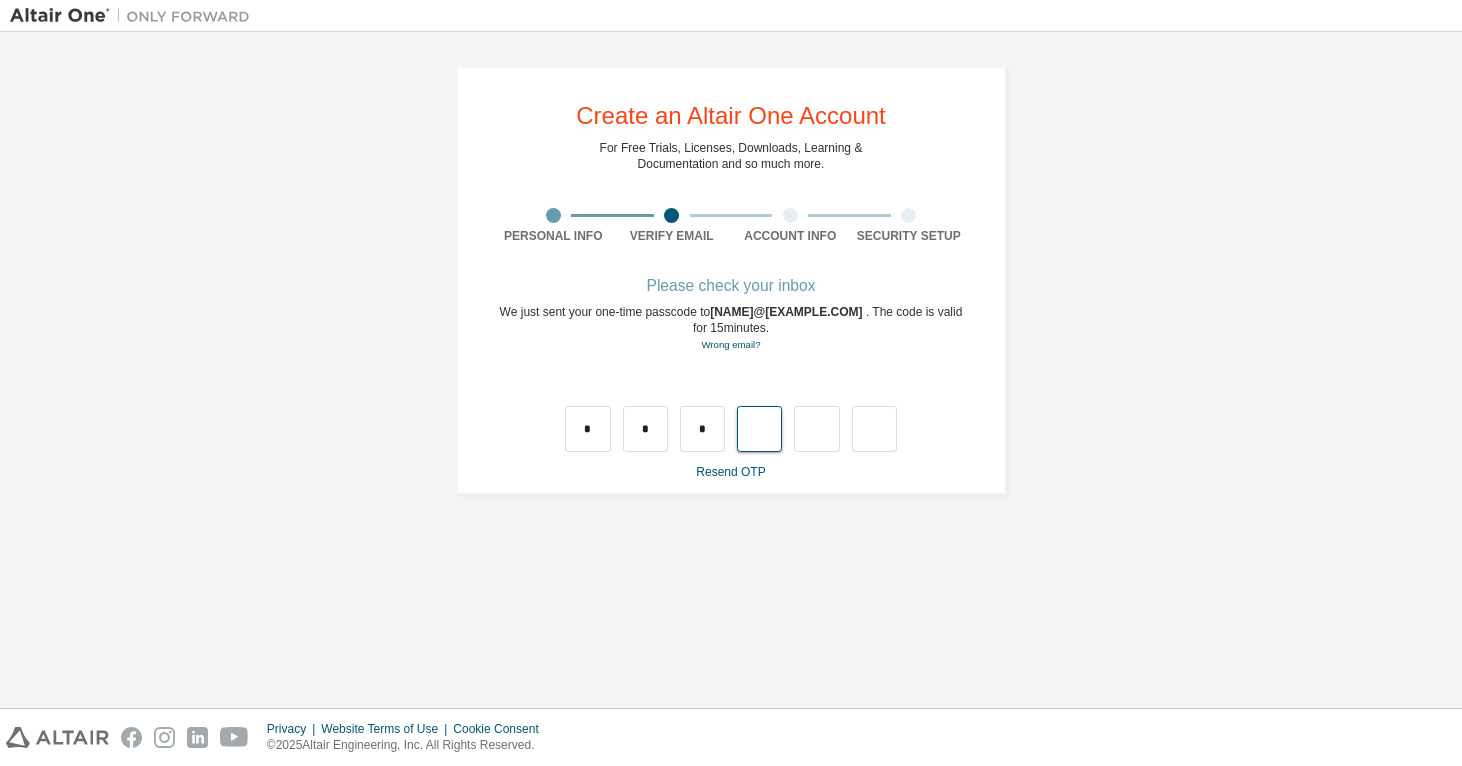 type on "*" 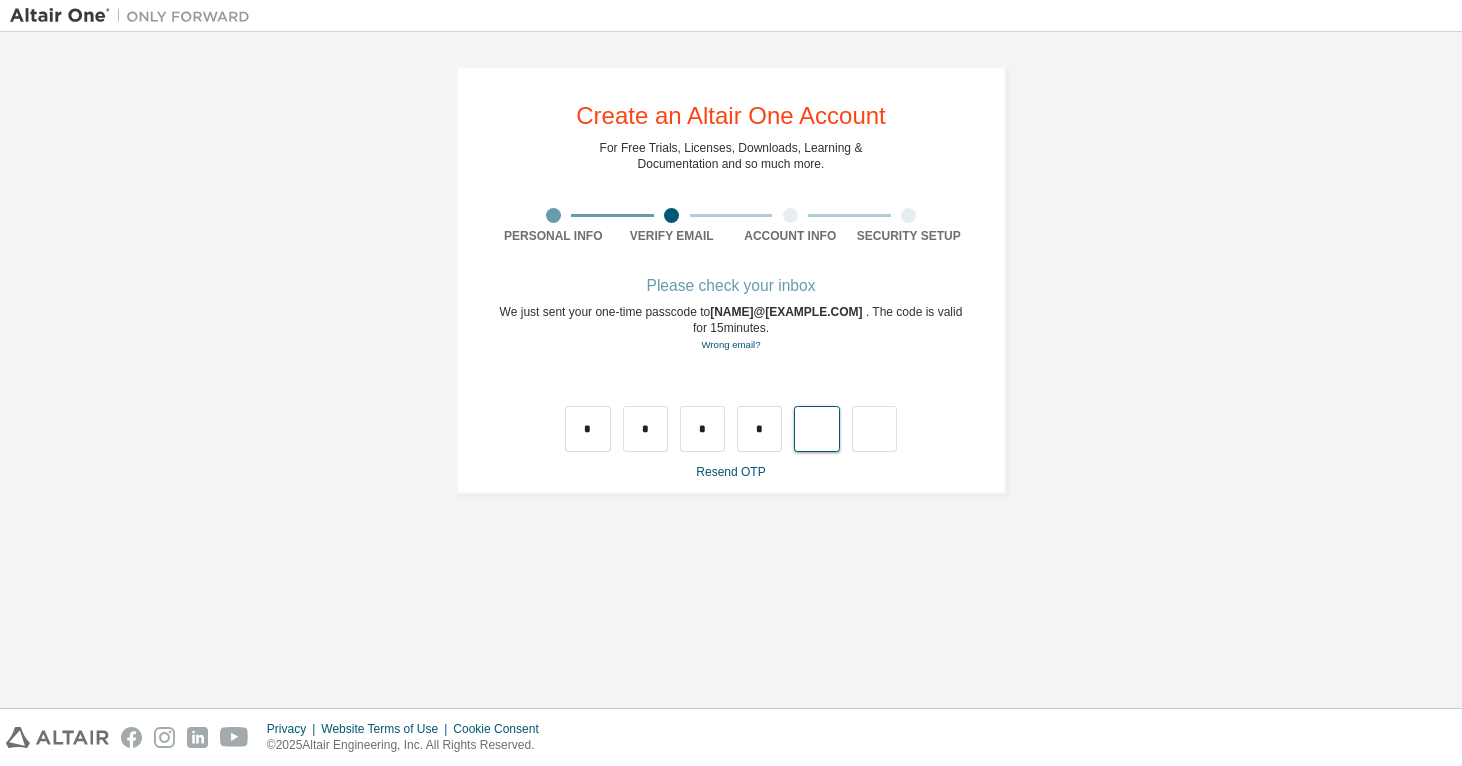 type on "*" 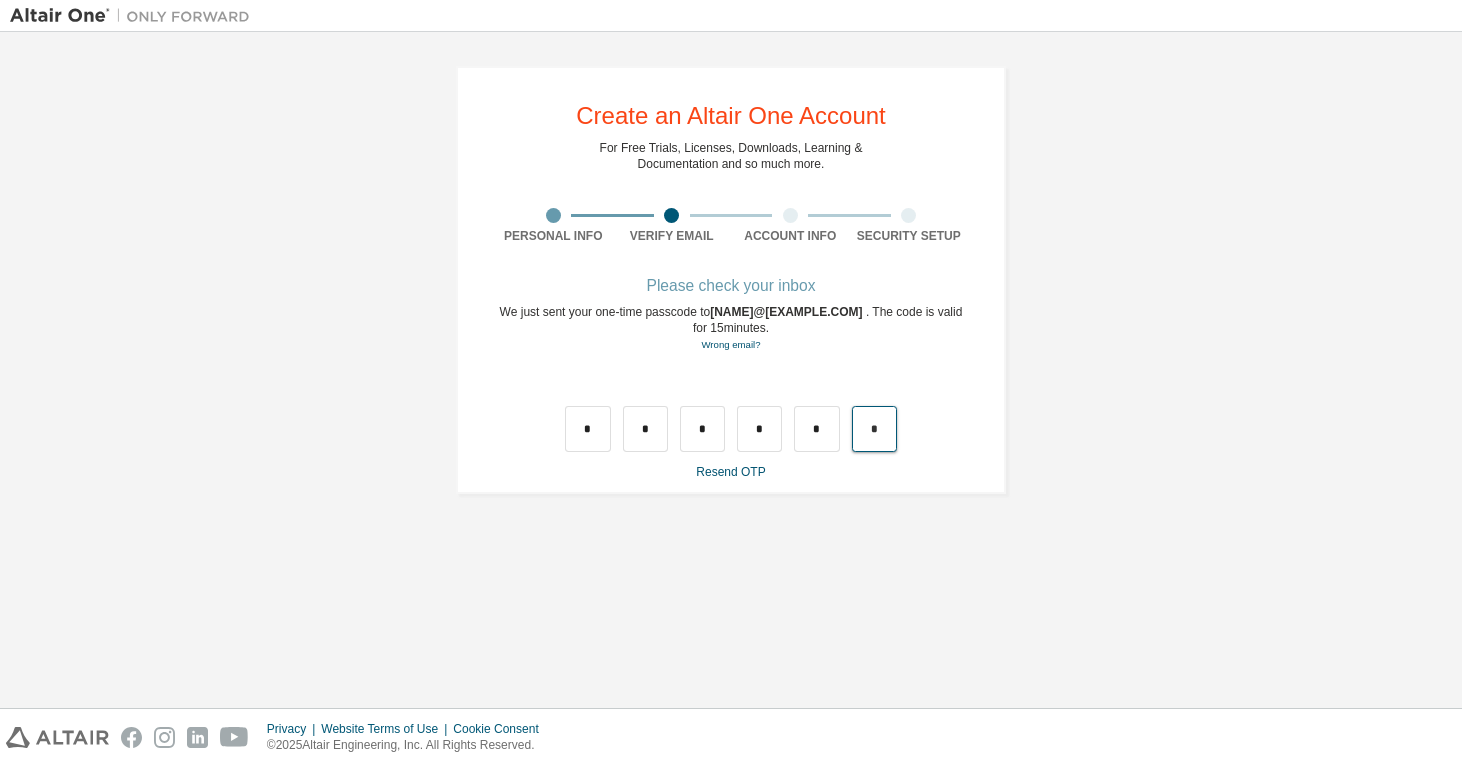type on "*" 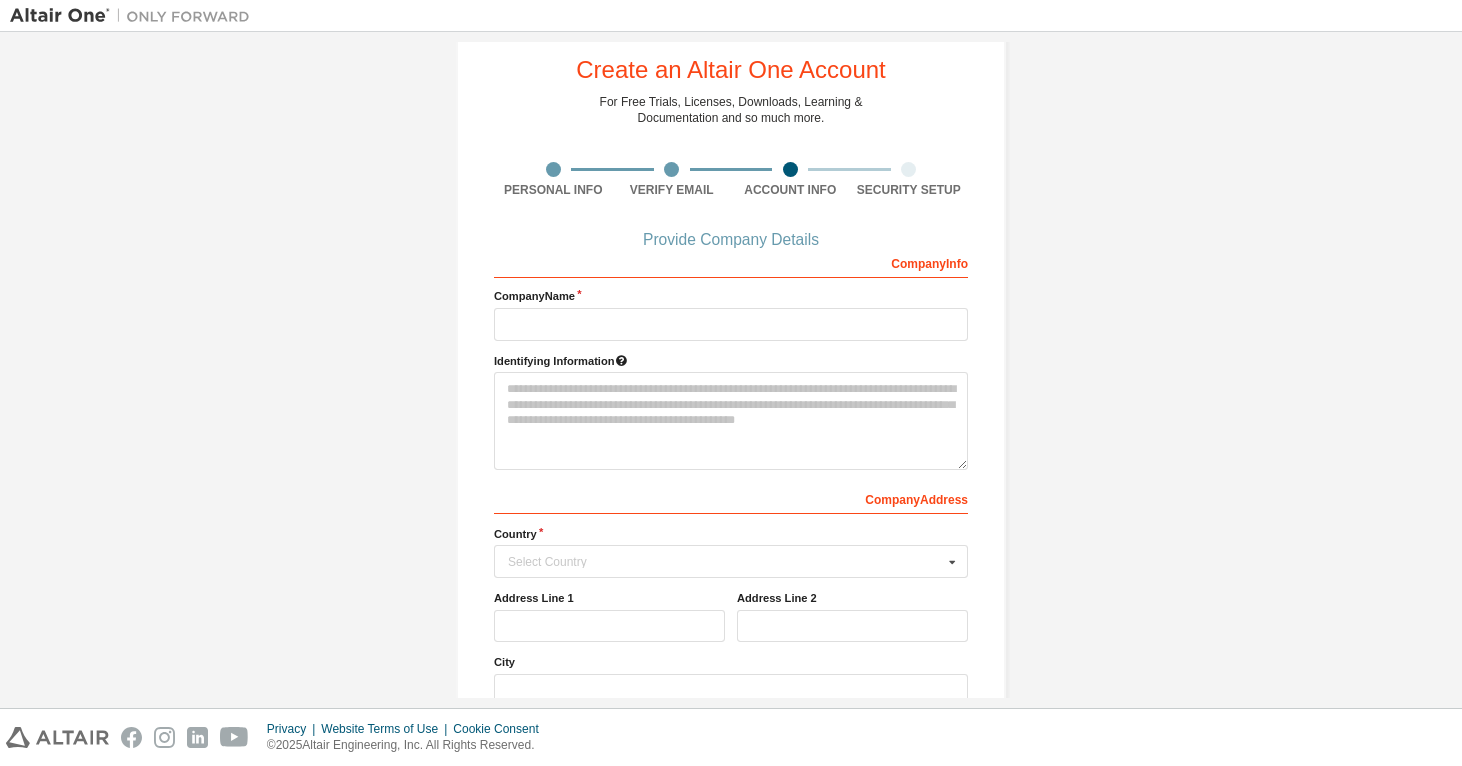 scroll, scrollTop: 144, scrollLeft: 0, axis: vertical 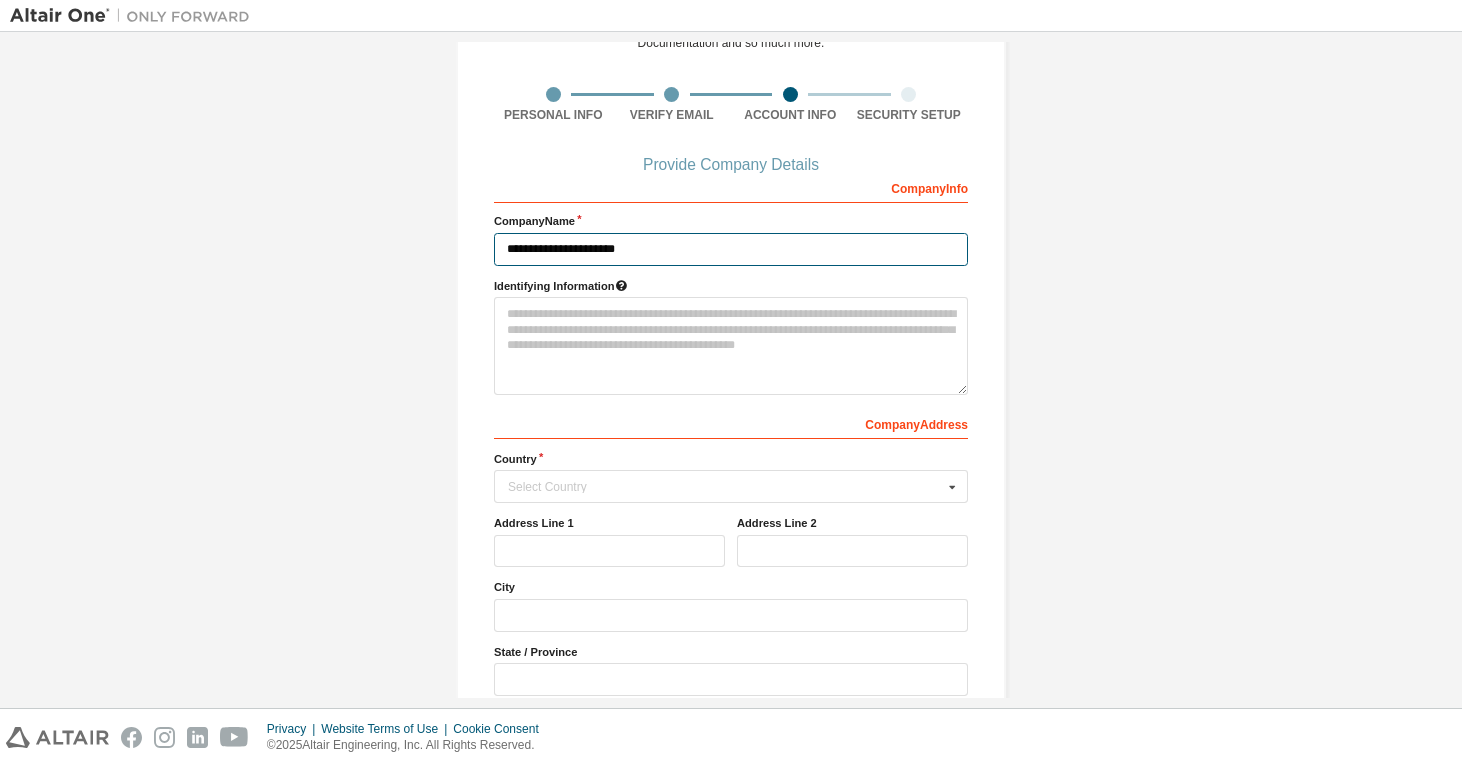 type on "**********" 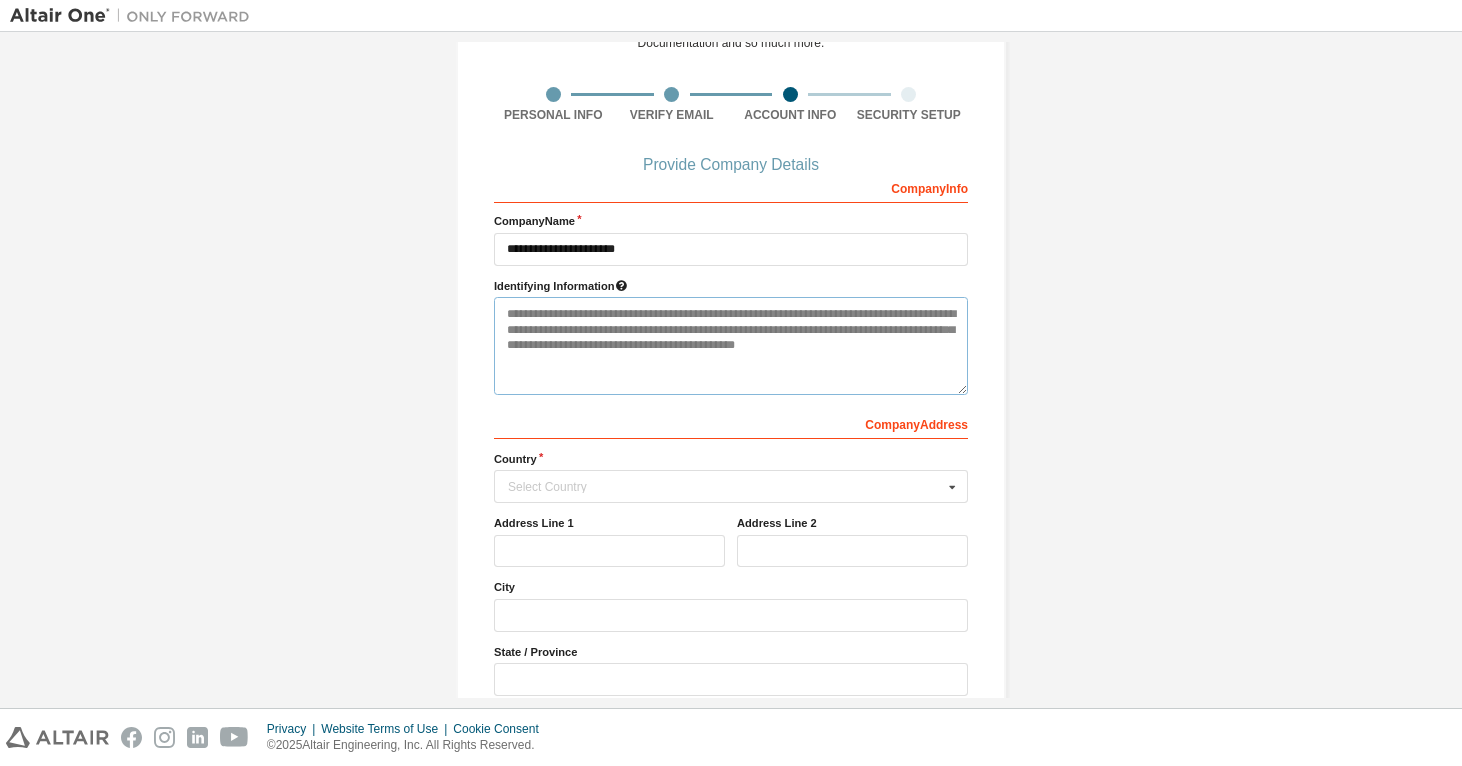 click at bounding box center [731, 346] 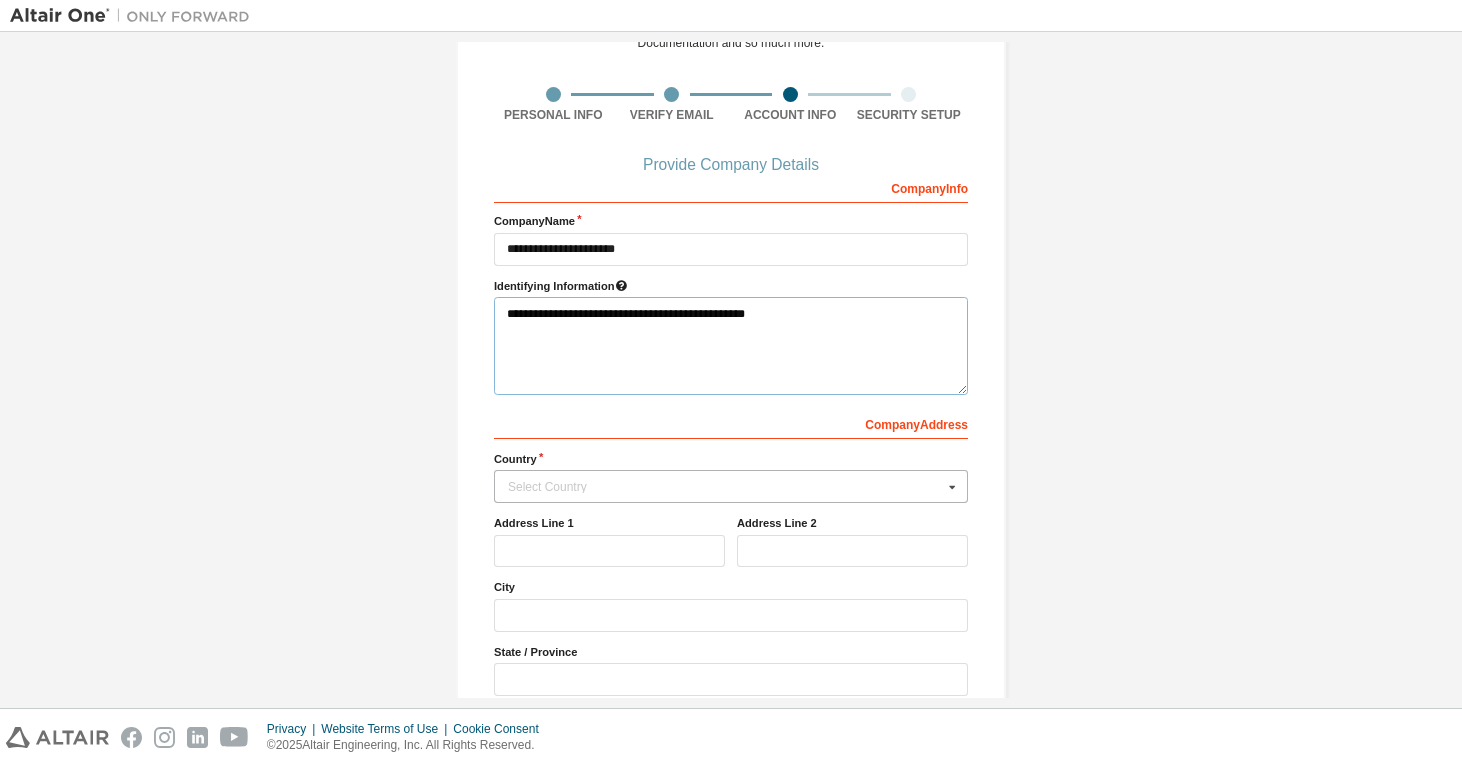 type on "**********" 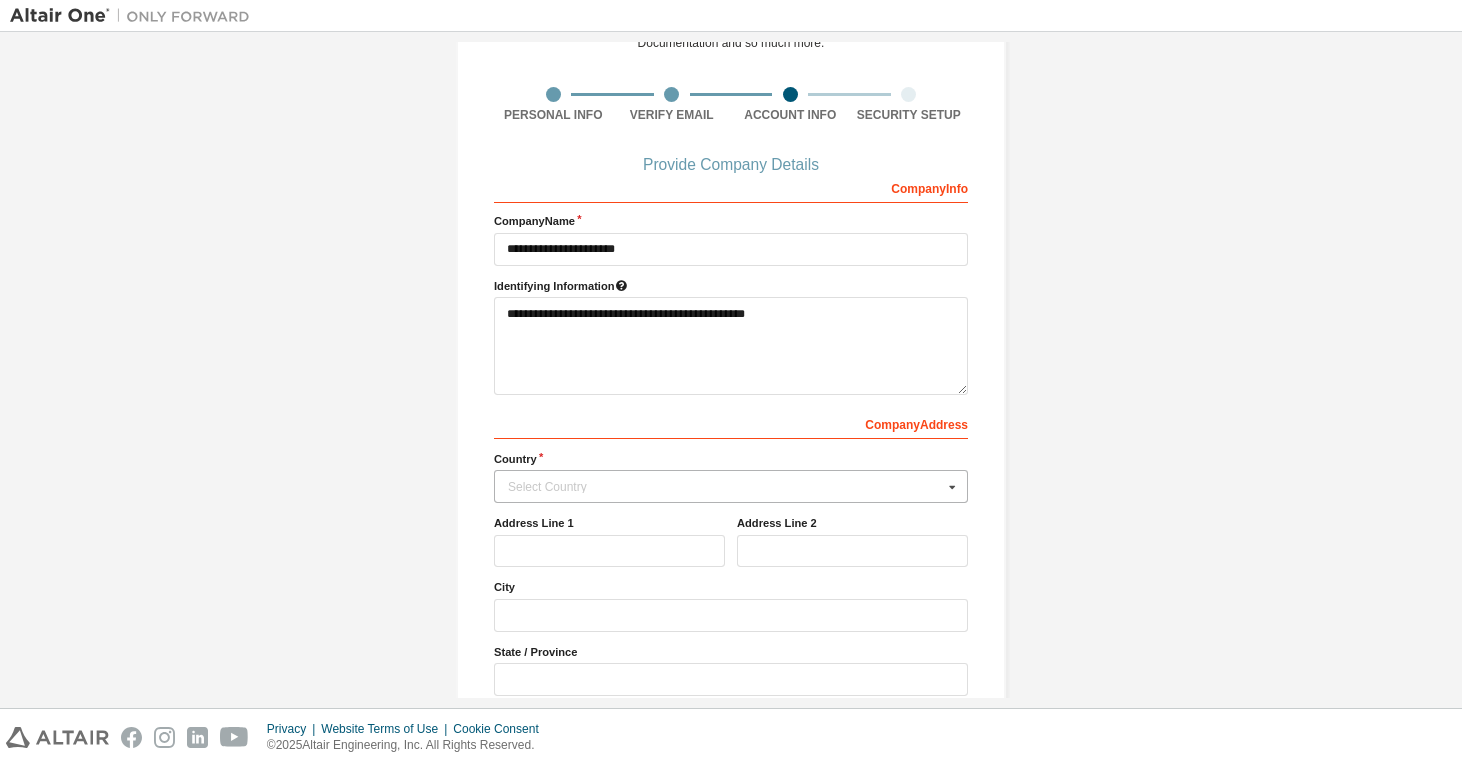 click on "Select Country" at bounding box center (725, 487) 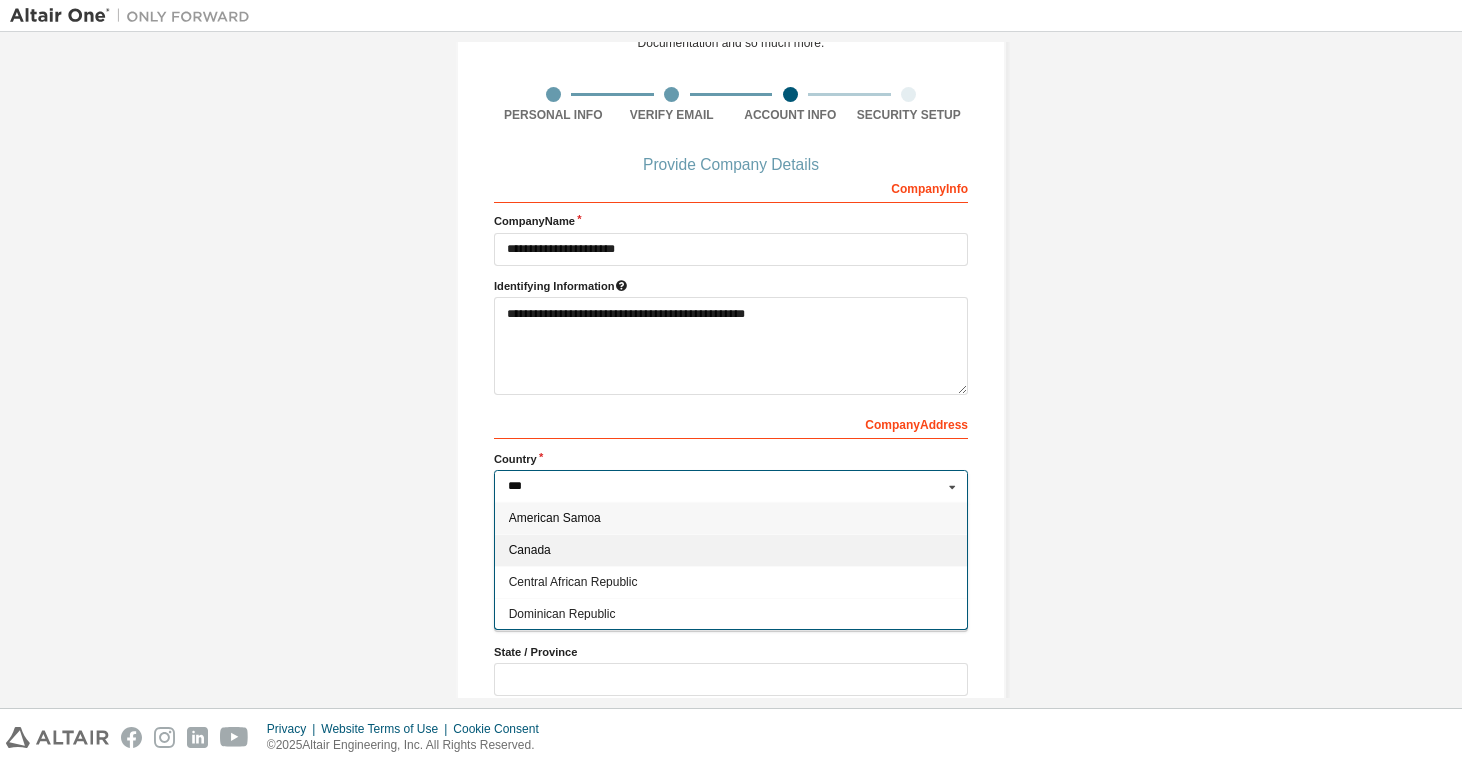 type on "***" 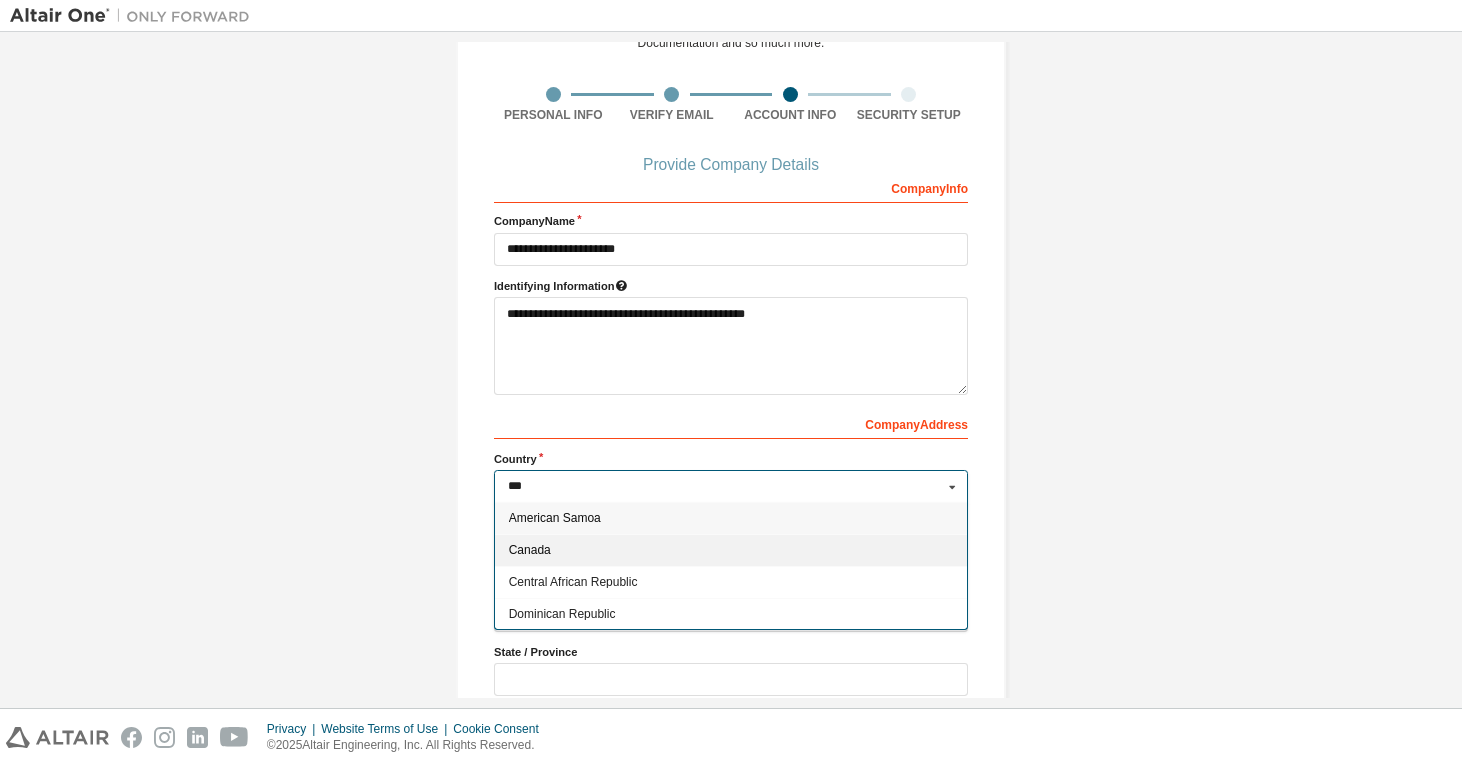click on "Canada" at bounding box center (731, 550) 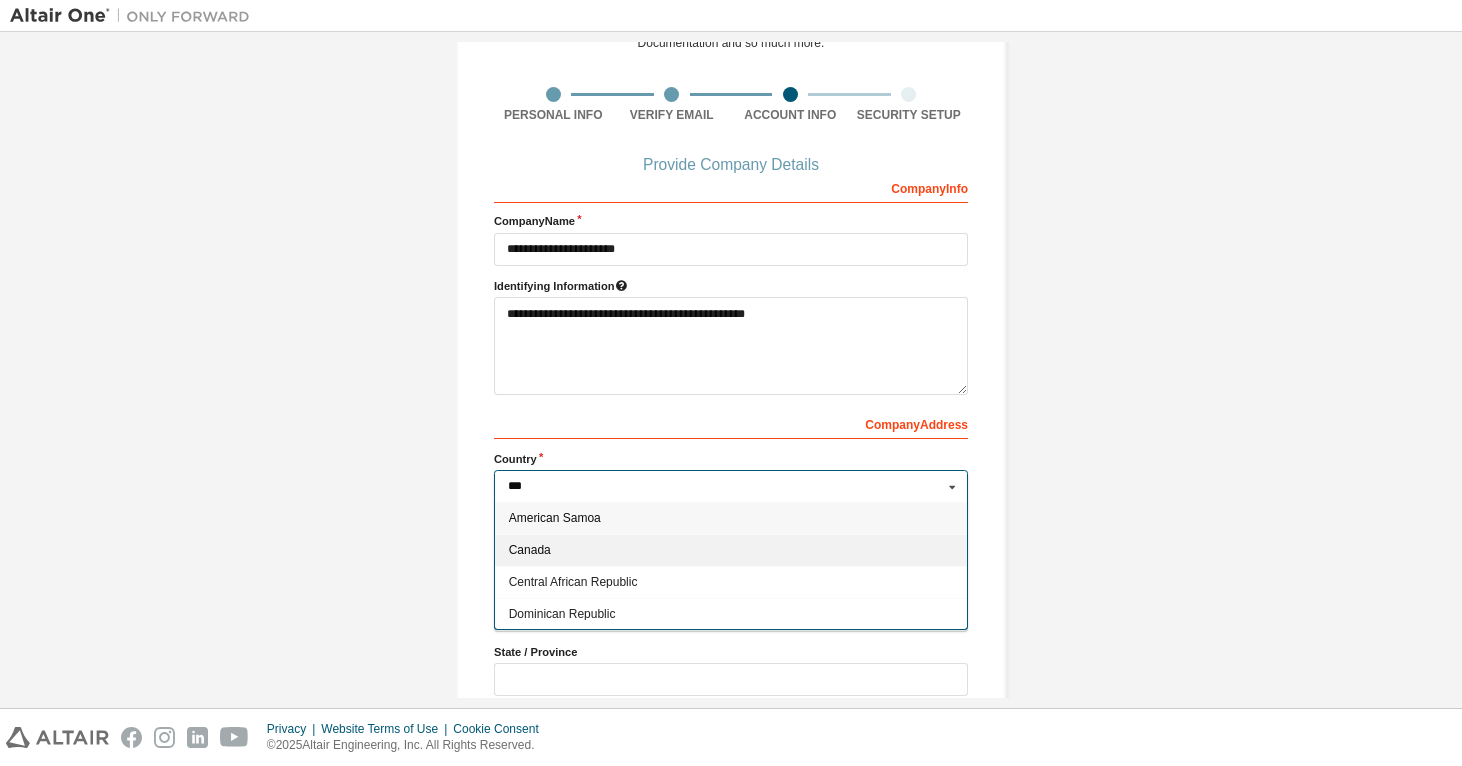 type on "***" 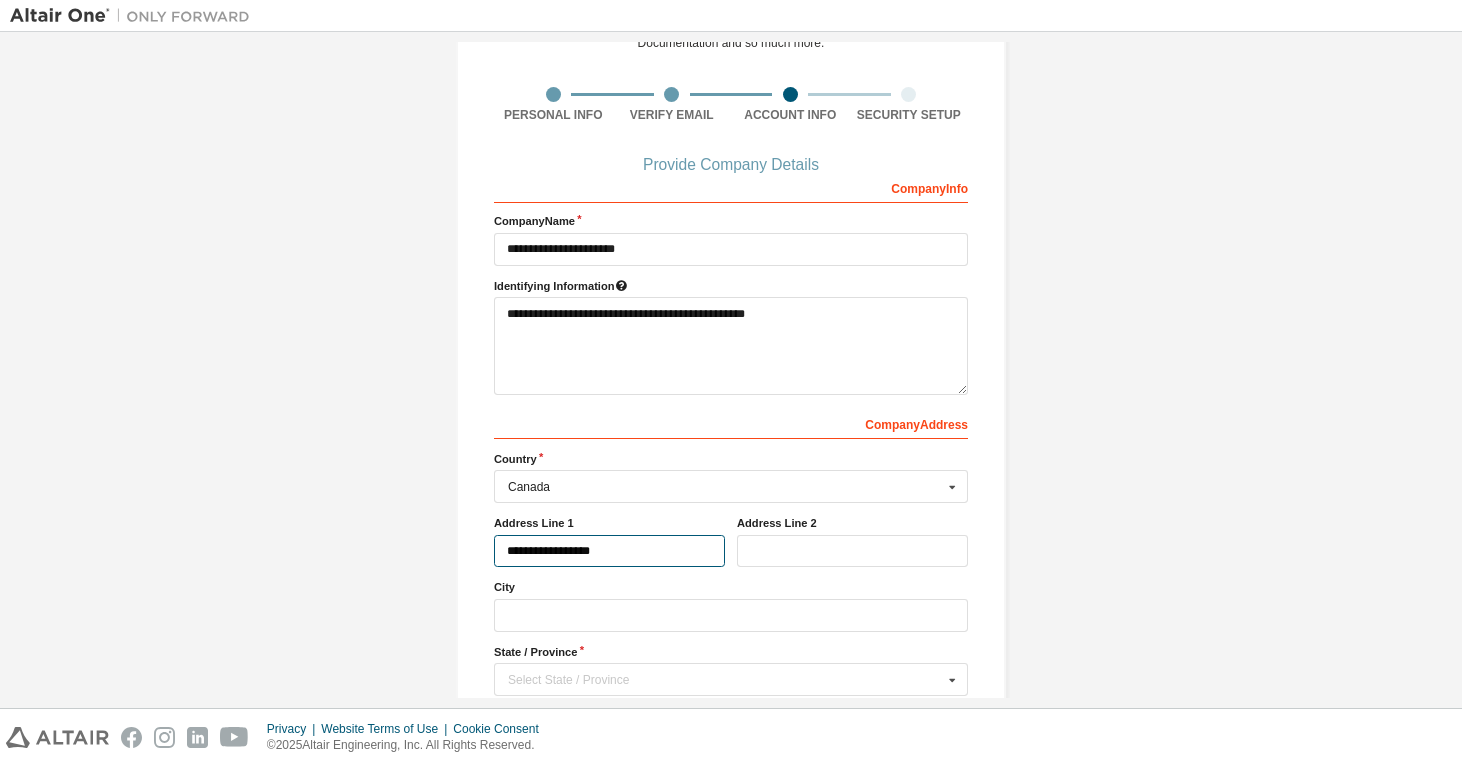type on "**********" 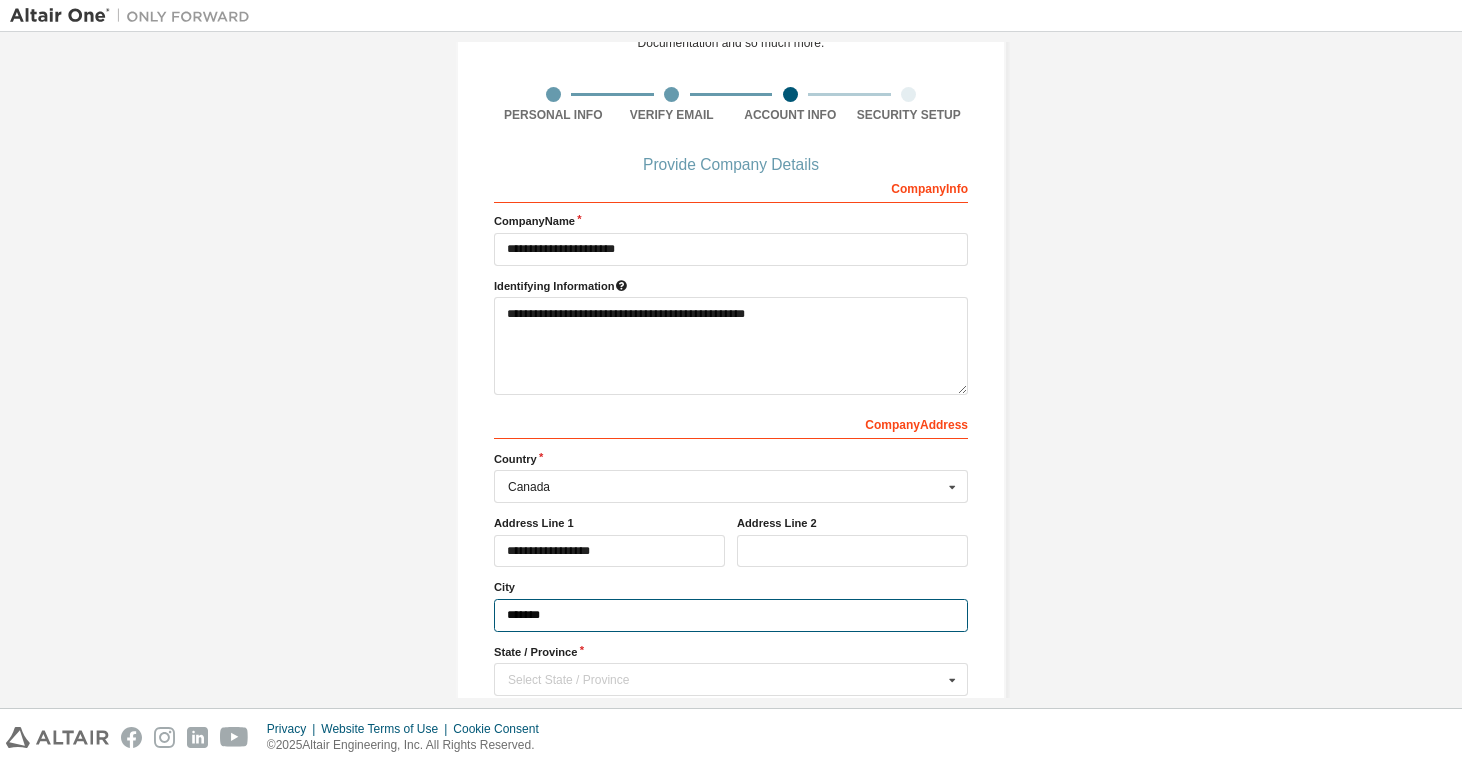 type on "*******" 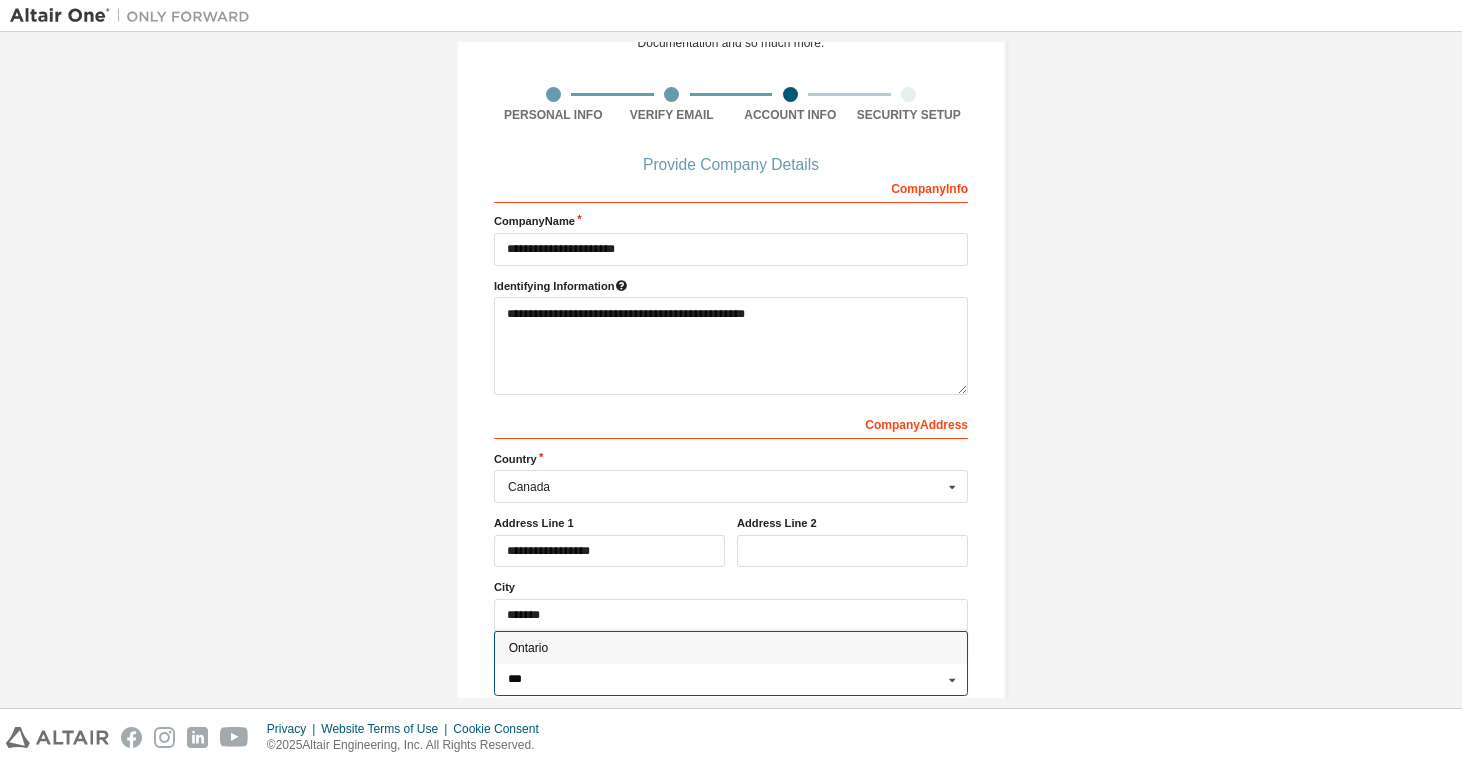 type on "***" 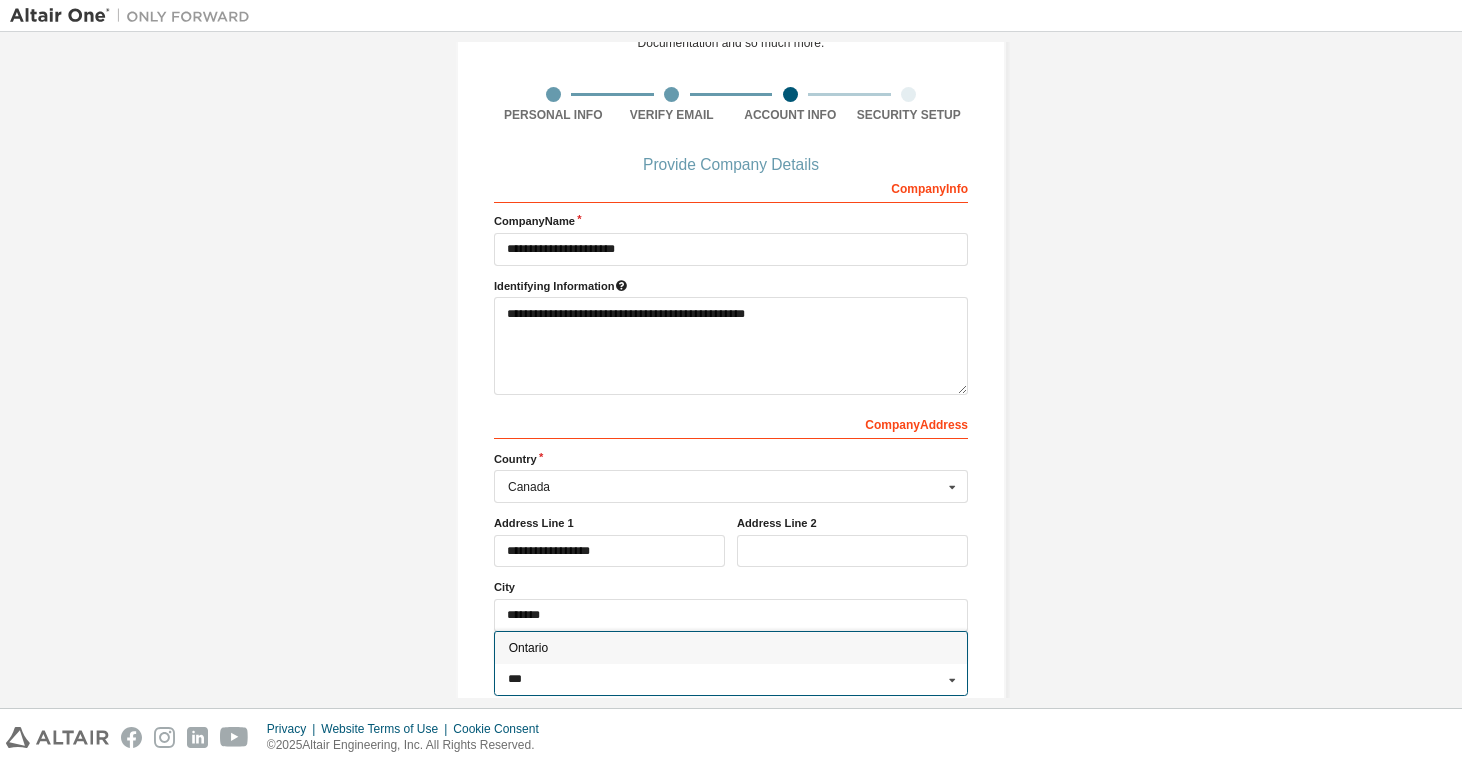 click on "Ontario" at bounding box center [731, 649] 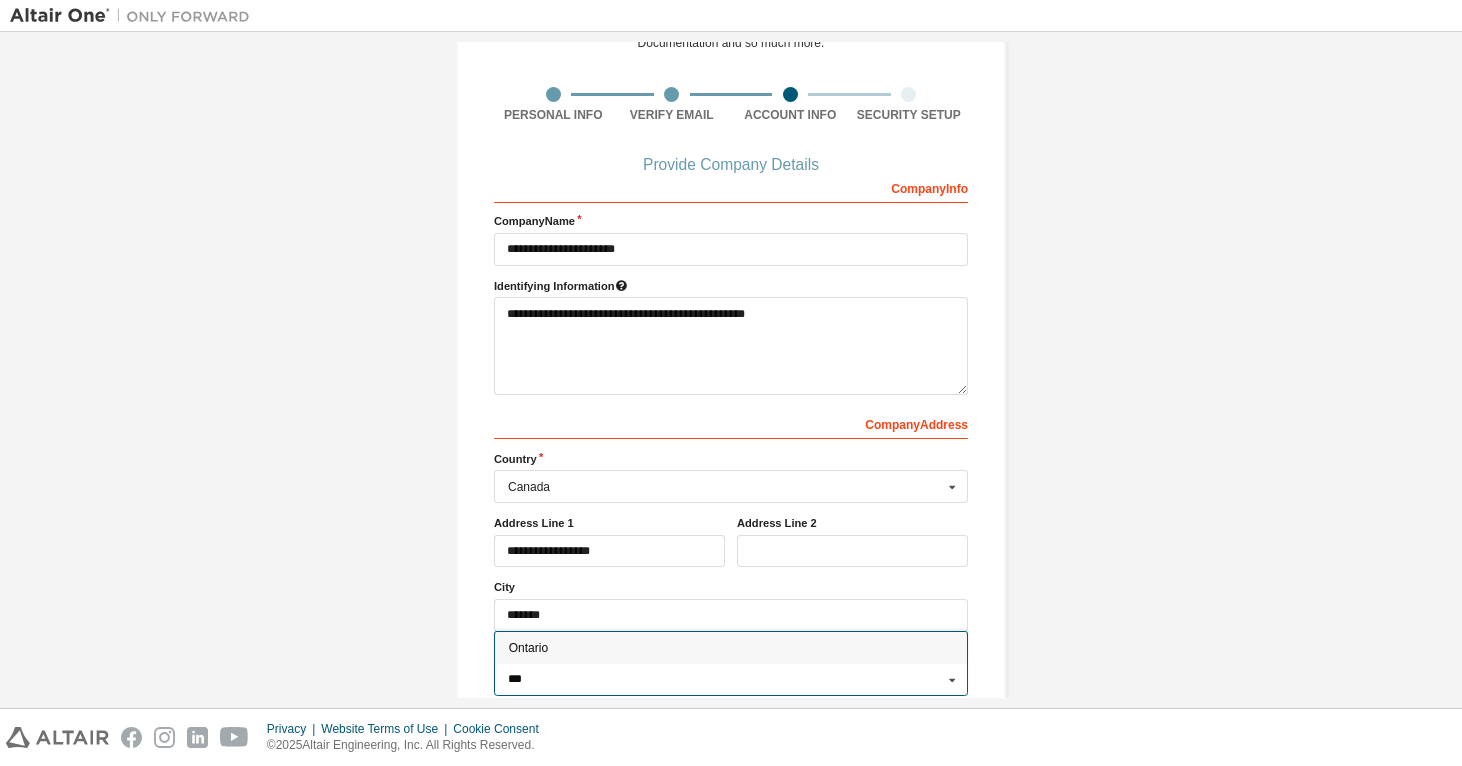 type on "**" 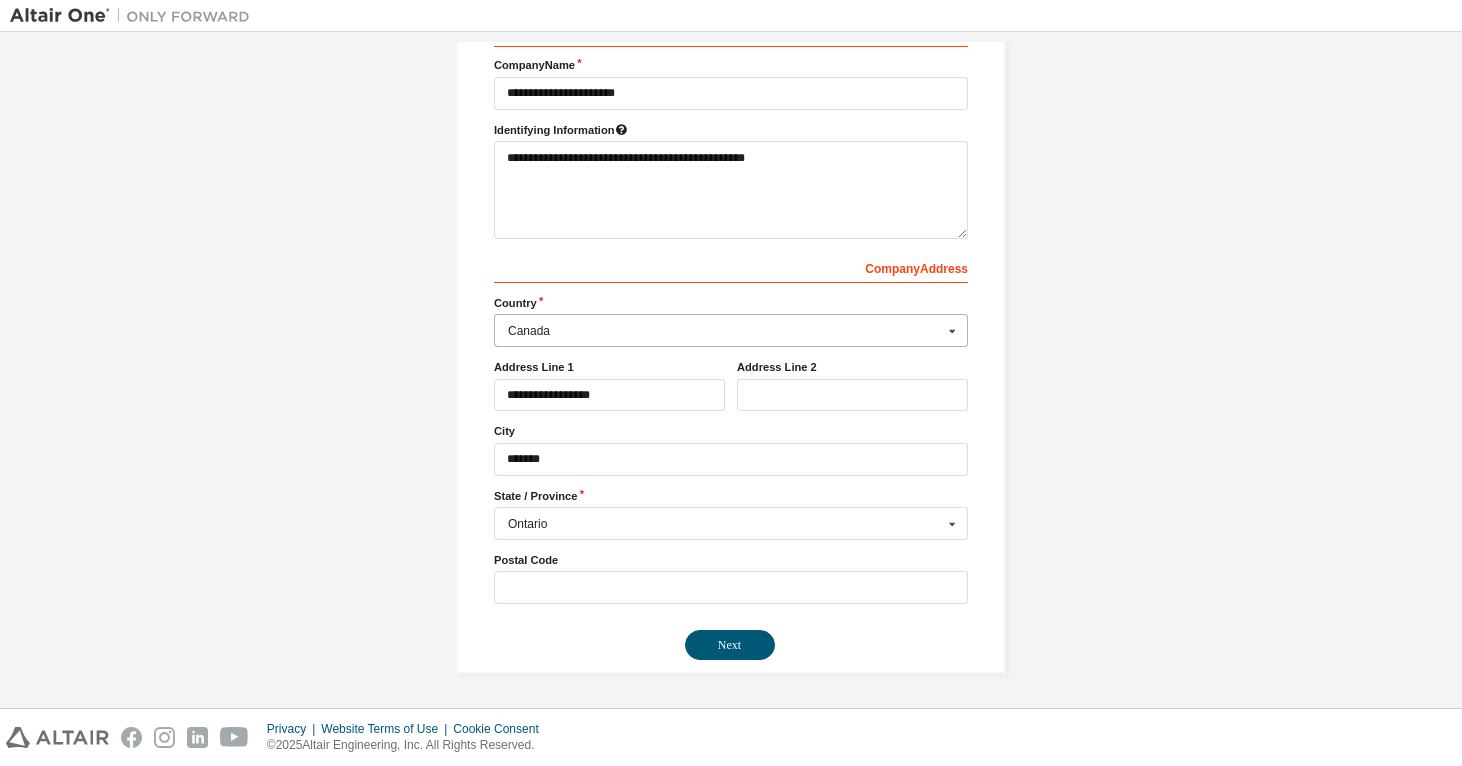 scroll, scrollTop: 287, scrollLeft: 0, axis: vertical 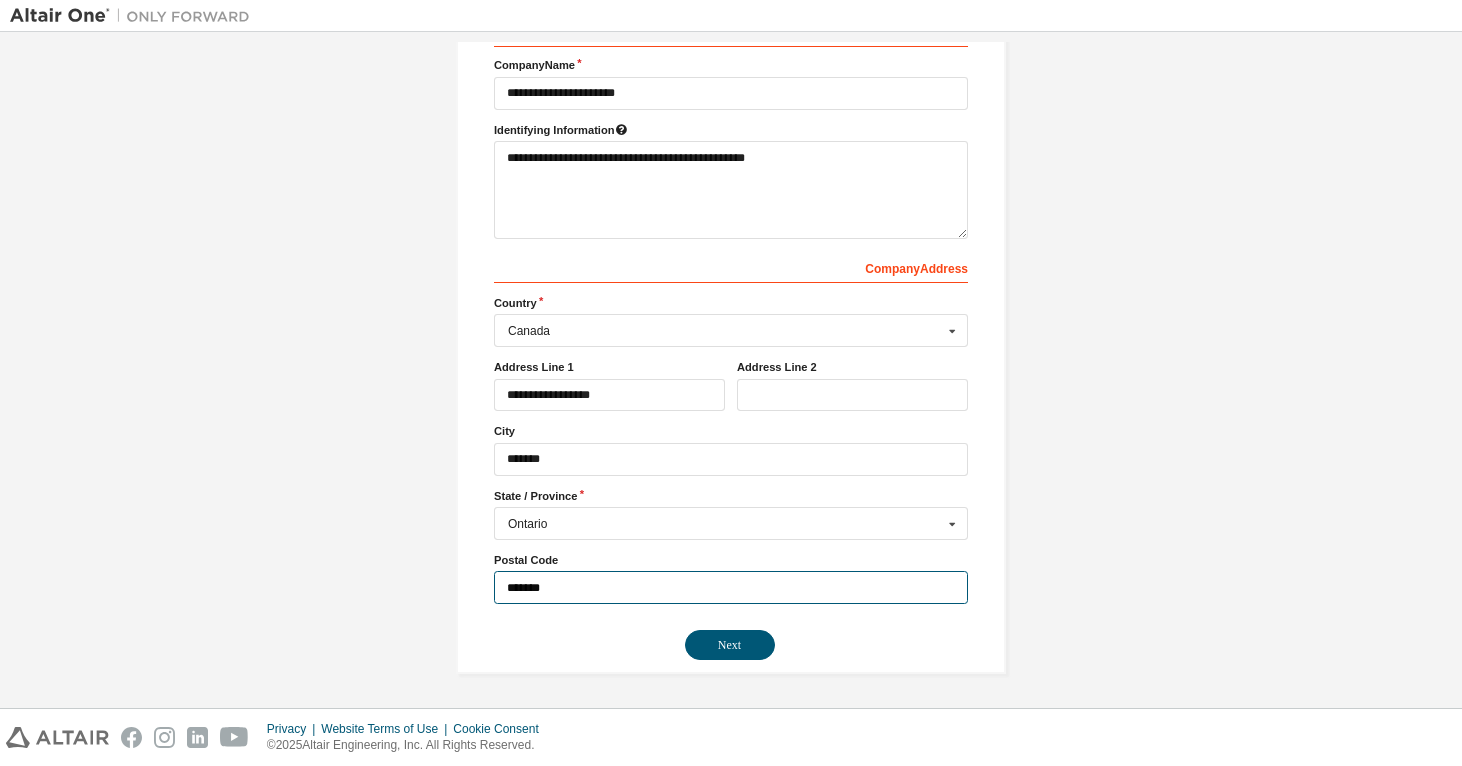 type on "*******" 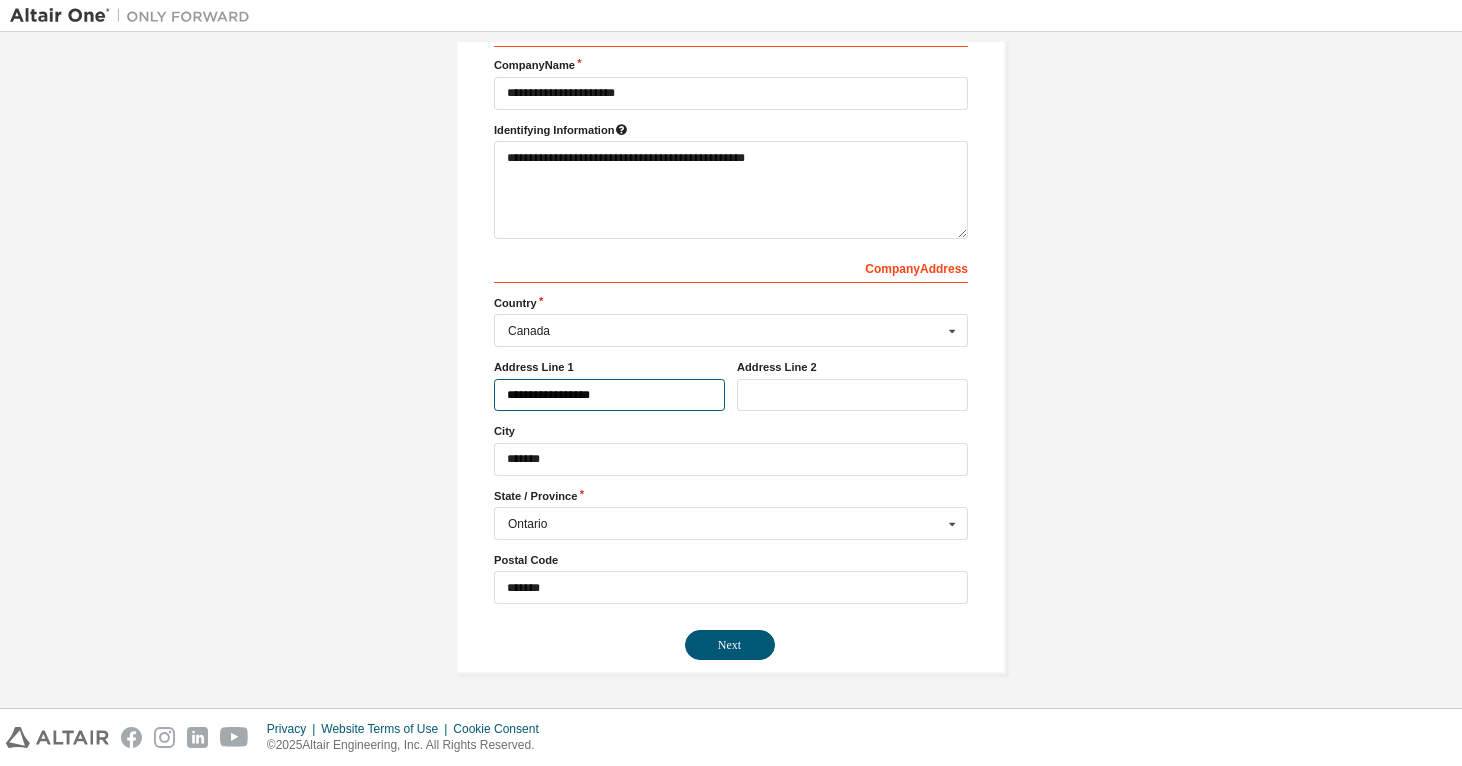 drag, startPoint x: 520, startPoint y: 390, endPoint x: 510, endPoint y: 391, distance: 10.049875 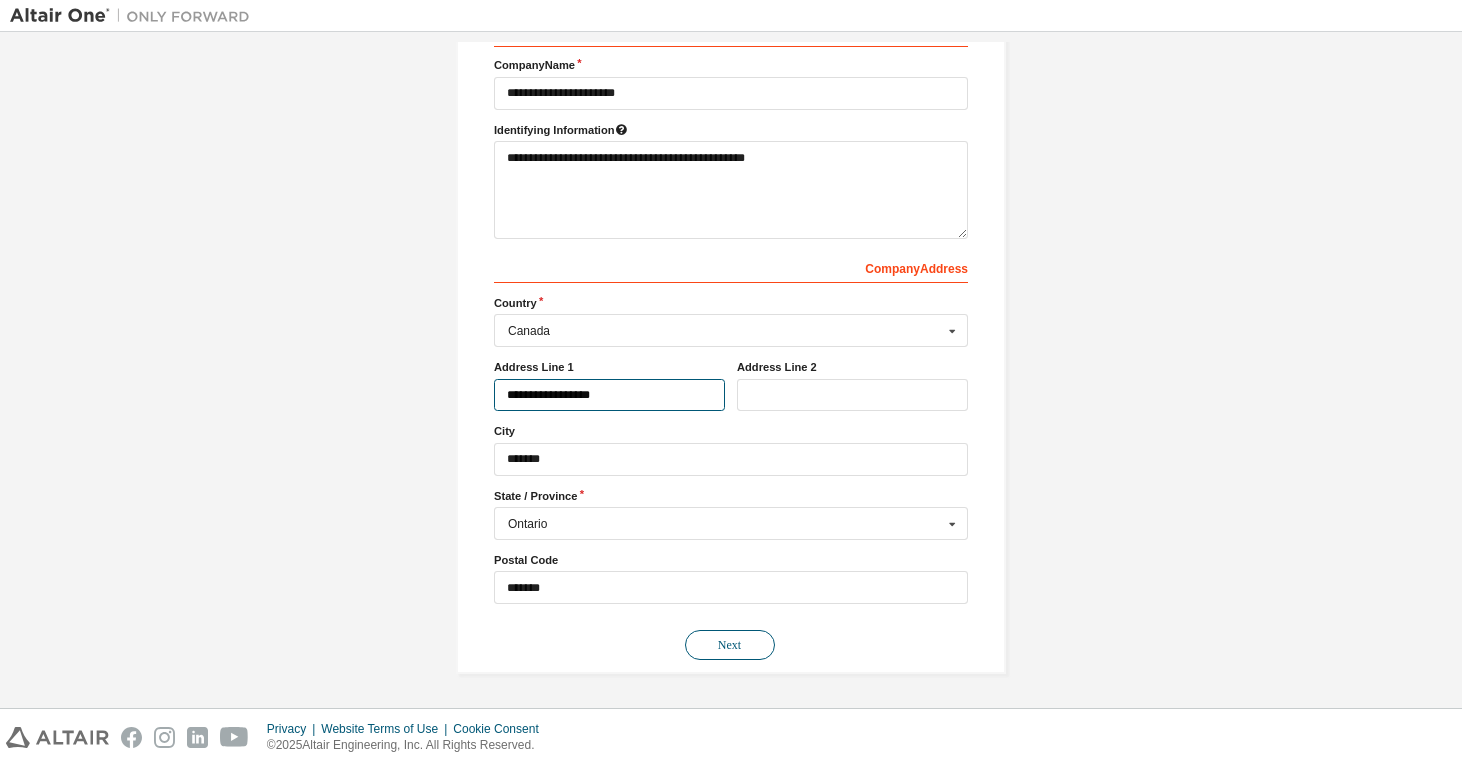 type on "**********" 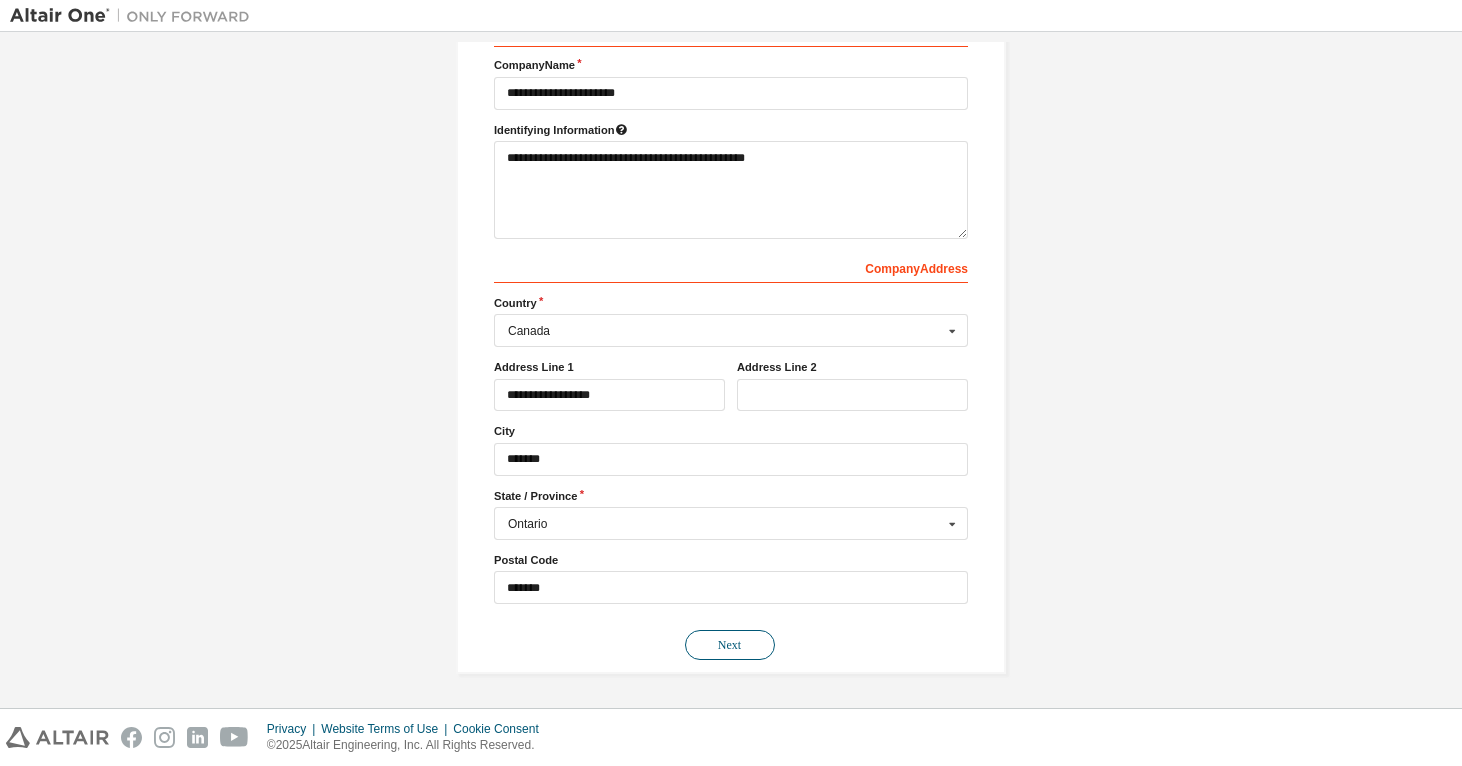click on "Next" at bounding box center [730, 645] 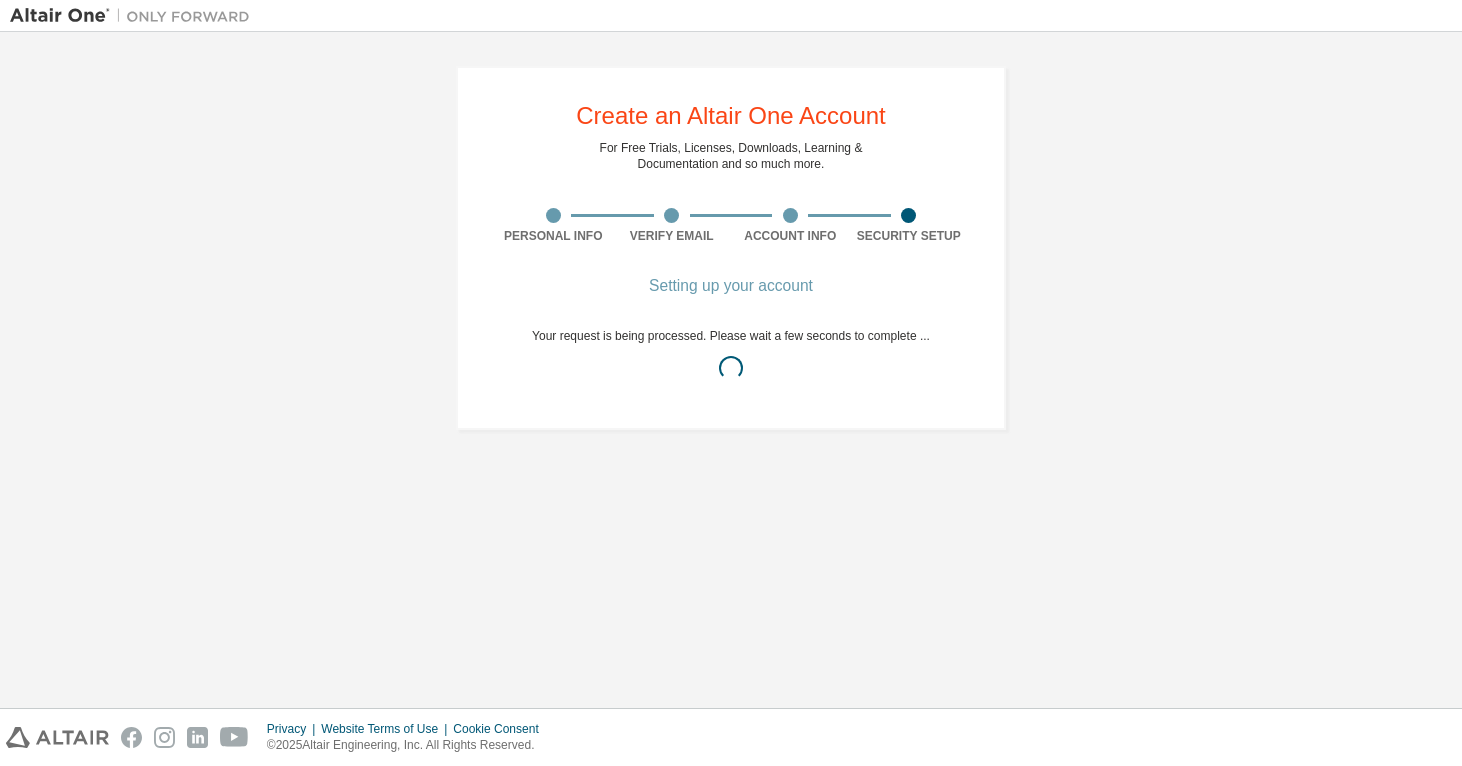 scroll, scrollTop: 0, scrollLeft: 0, axis: both 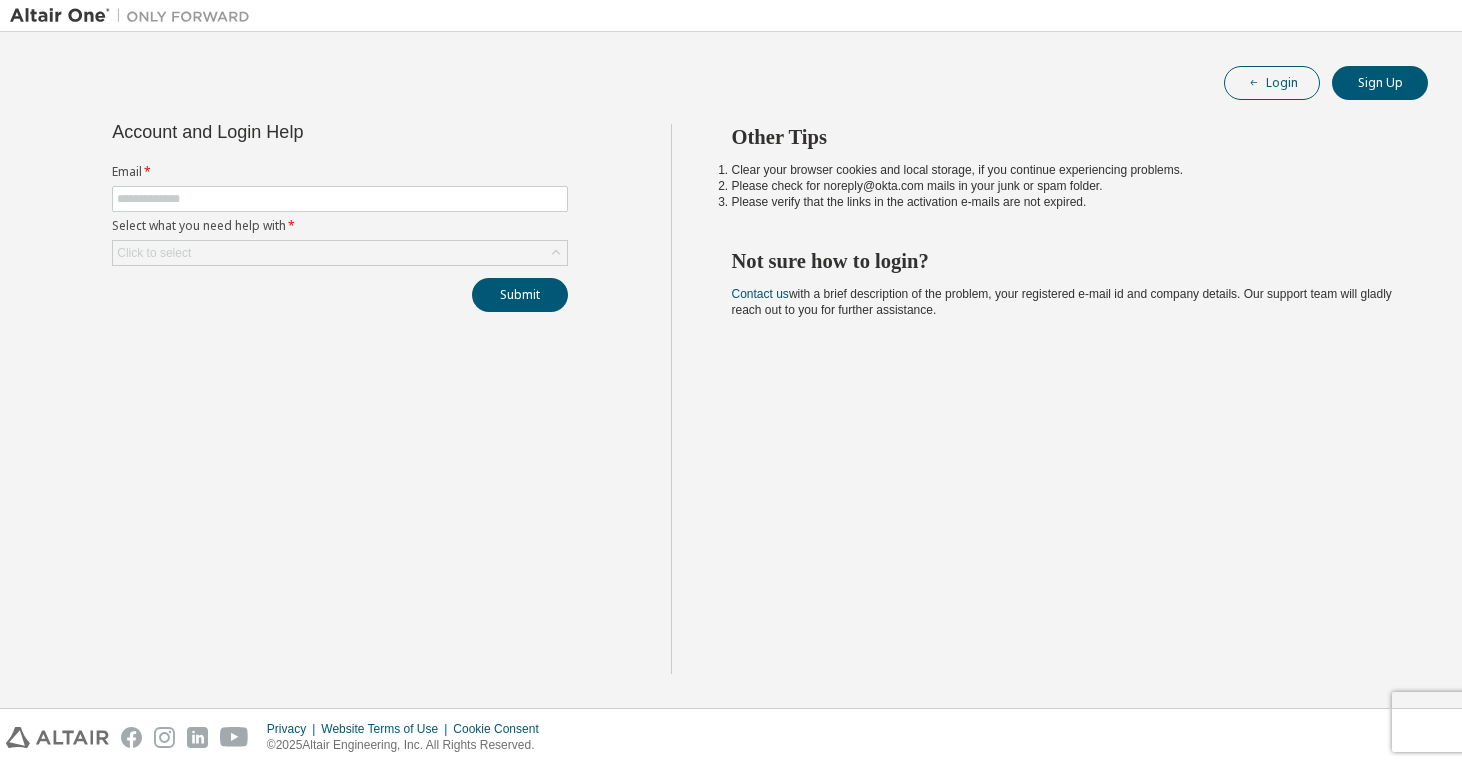 click on "Login" at bounding box center (1272, 83) 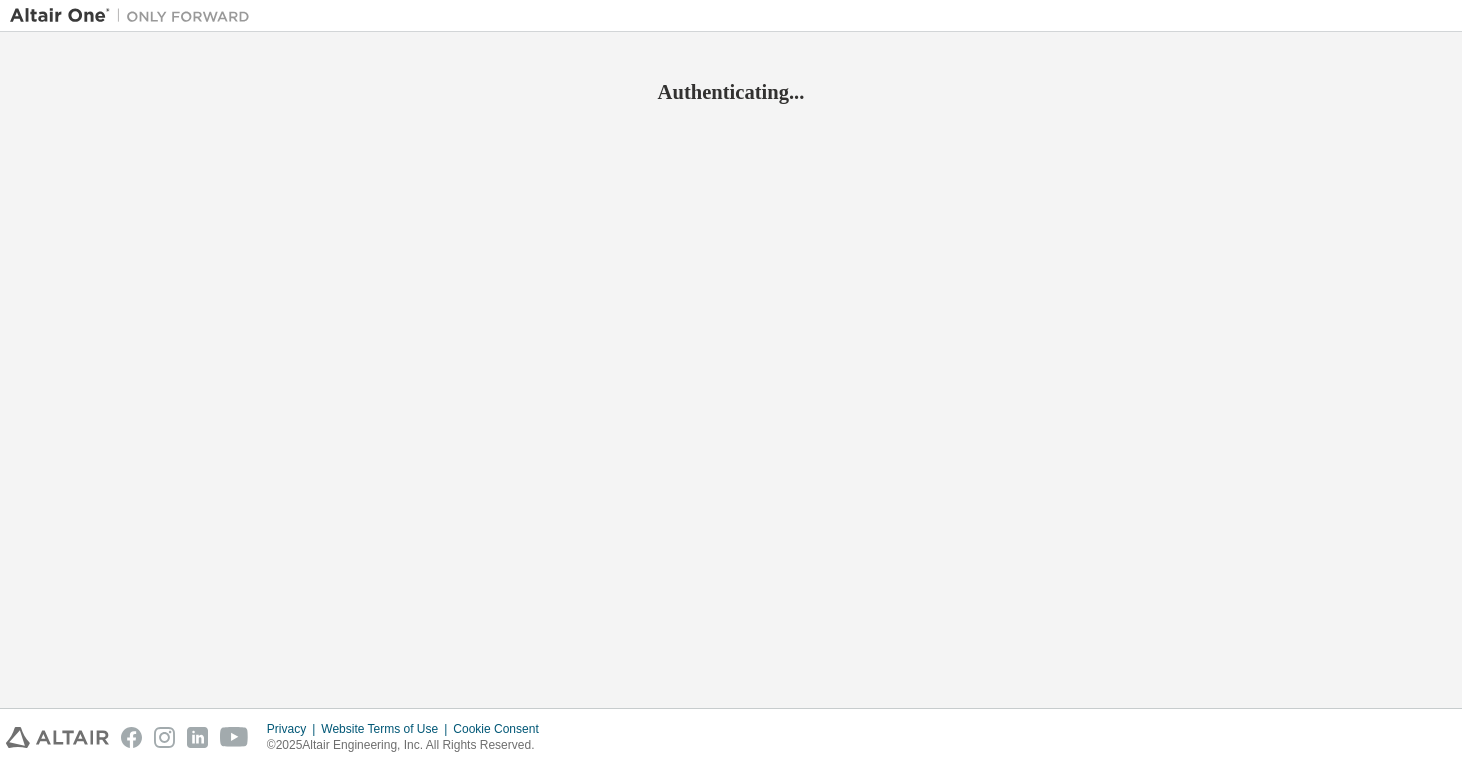 scroll, scrollTop: 0, scrollLeft: 0, axis: both 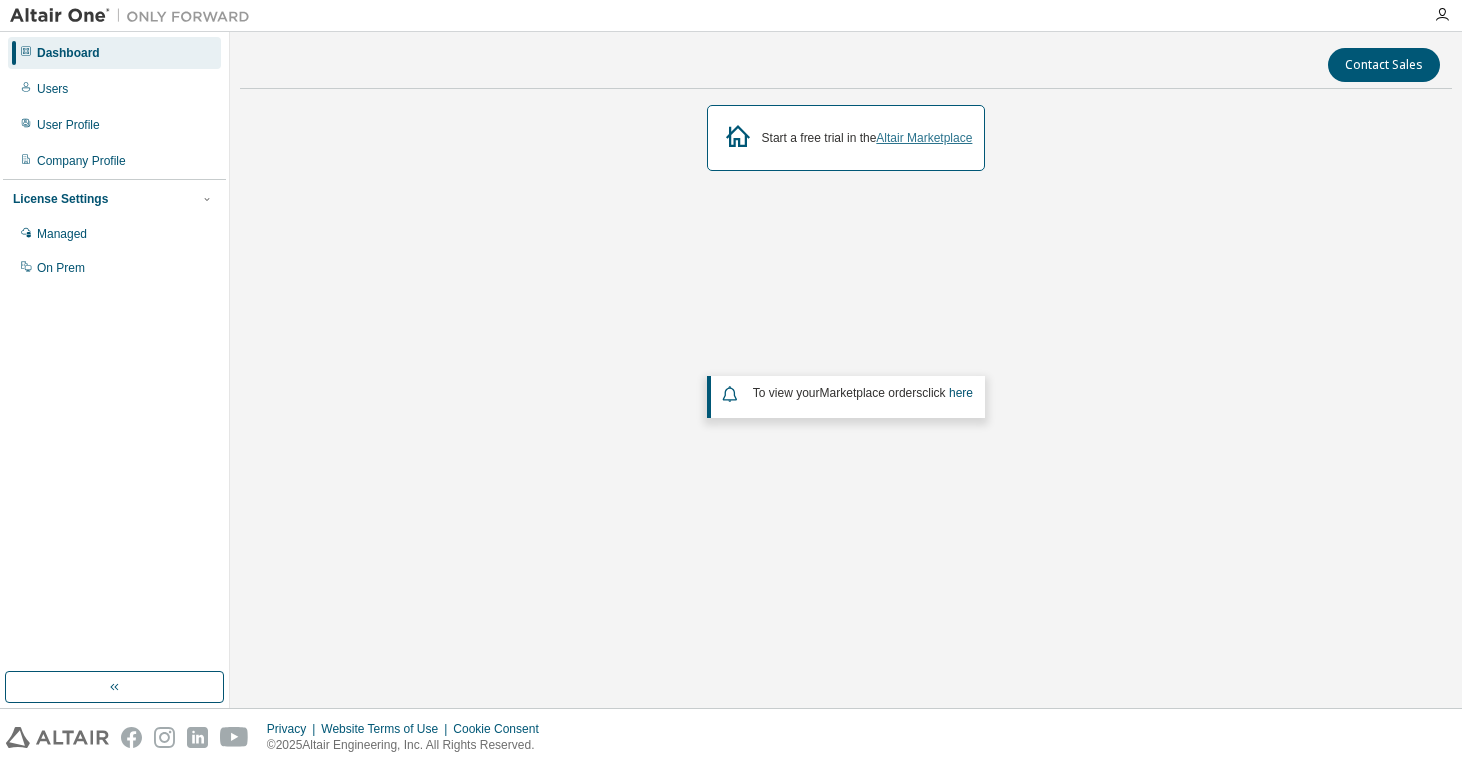 click on "Altair Marketplace" at bounding box center [924, 138] 